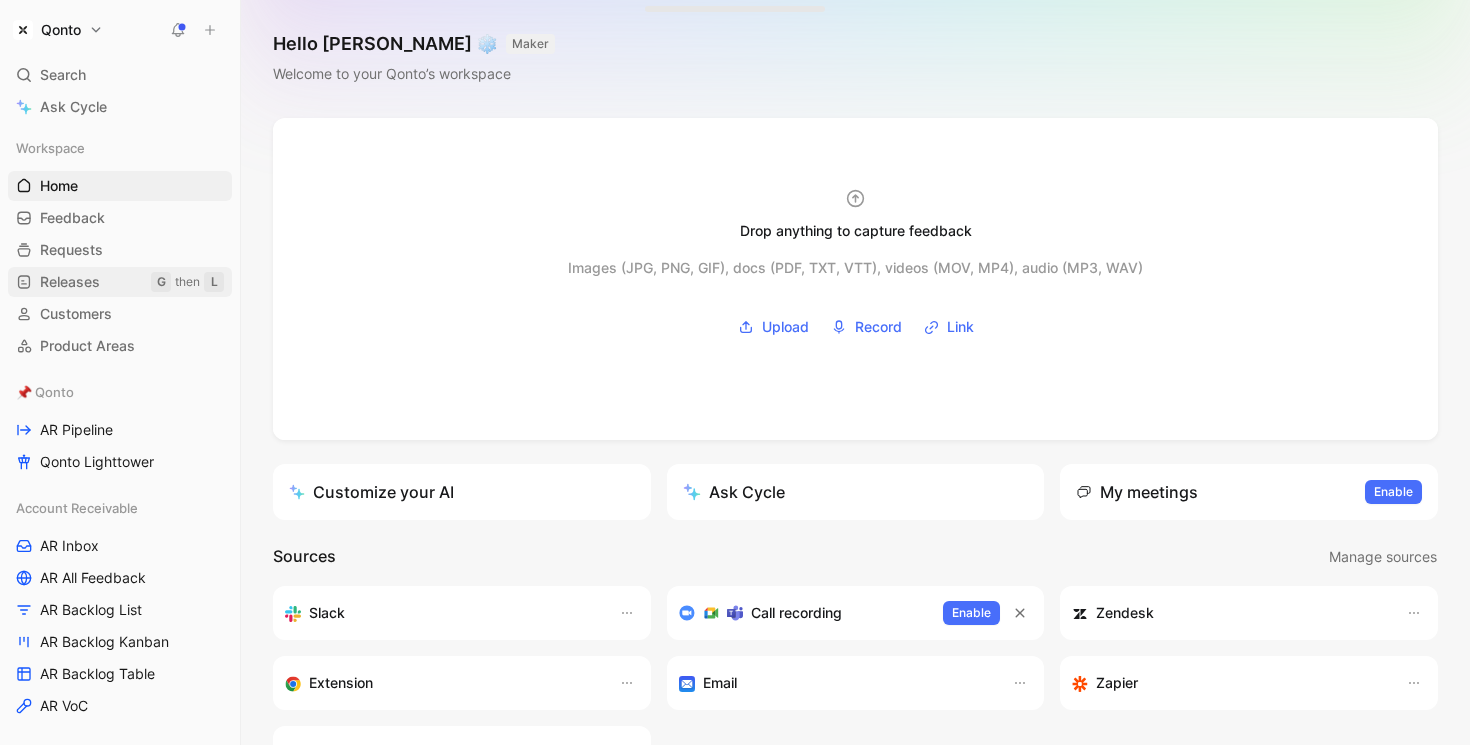 scroll, scrollTop: 0, scrollLeft: 0, axis: both 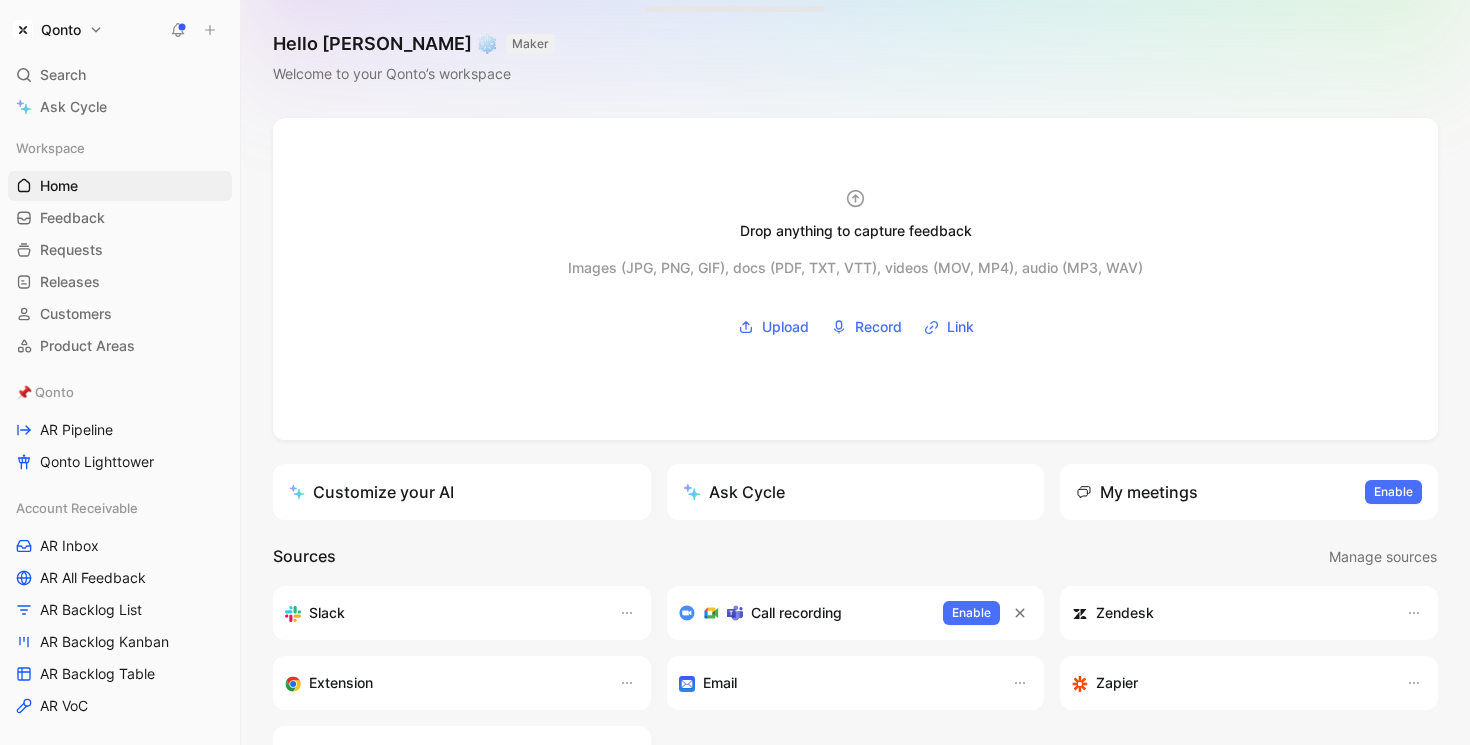 click on "Qonto Search ⌘ K Ask Cycle Workspace Home G then H Feedback G then F Requests G then R Releases G then L Customers Product Areas 📌 Qonto AR Pipeline Qonto Lighttower Account Receivable AR Inbox AR All Feedback AR Backlog List AR Backlog Kanban AR Backlog Table AR VoC In-Person Acceptance IPA Inbox IPA All Feedback IPA Backlog List IPA Backlog Kanban IPA Backlog Table Online Acceptance OA Inbox OA All Feedback OA Backlog List OA Backlog Kanban OA Backlog Table 🛠️ Tools Inbox to dispatch All feedback
To pick up a draggable item, press the space bar.
While dragging, use the arrow keys to move the item.
Press space again to drop the item in its new position, or press escape to cancel.
Help center Invite member Hello Mario ❄️ MAKER Welcome to your Qonto’s workspace Drop anything to capture feedback Images (JPG, PNG, GIF), docs (PDF, TXT, VTT), videos (MOV, MP4), audio (MP3, WAV) Upload Record Link Customize your AI Ask Cycle My meetings Enable to view your meetings" at bounding box center (735, 372) 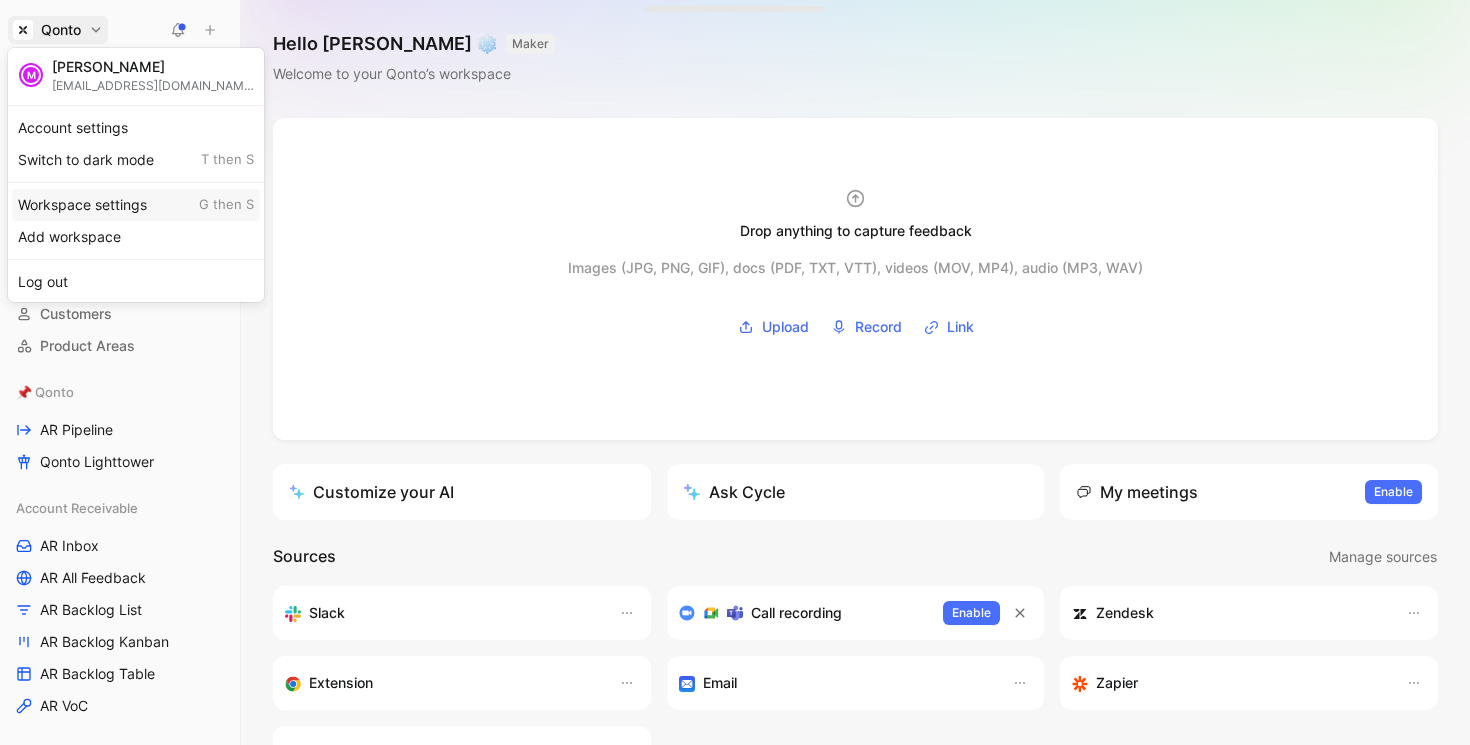 click on "Workspace settings G then S" at bounding box center (136, 205) 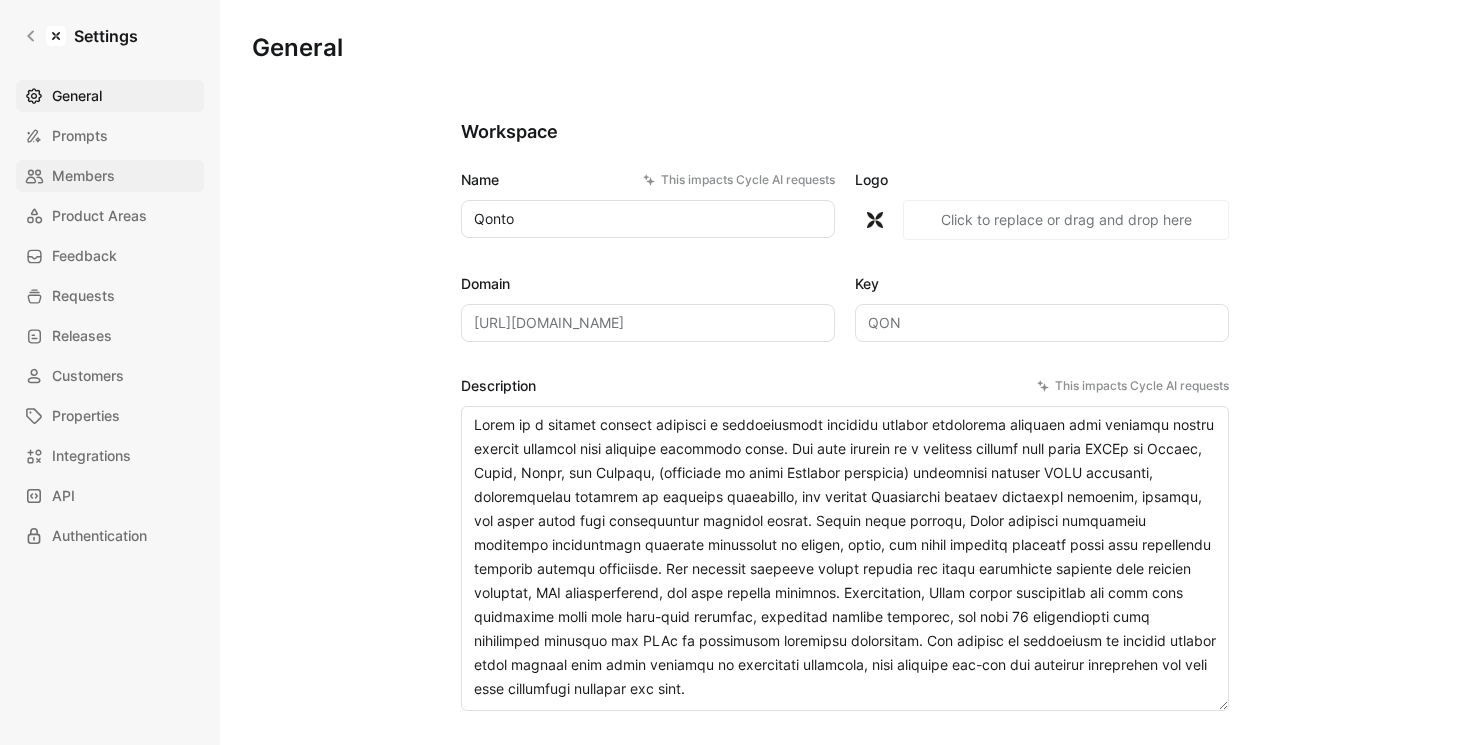 click on "Members" at bounding box center (83, 176) 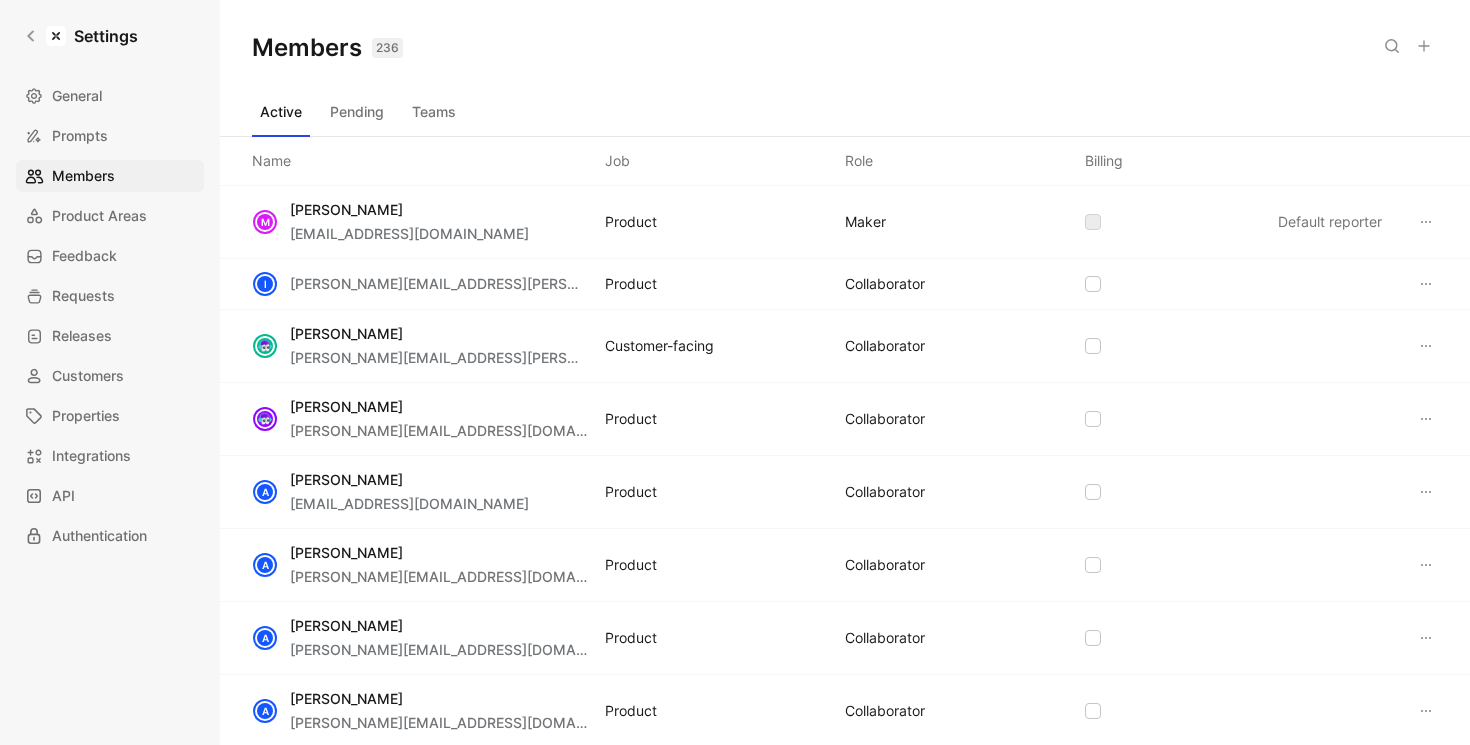 click on "Pending" at bounding box center [357, 112] 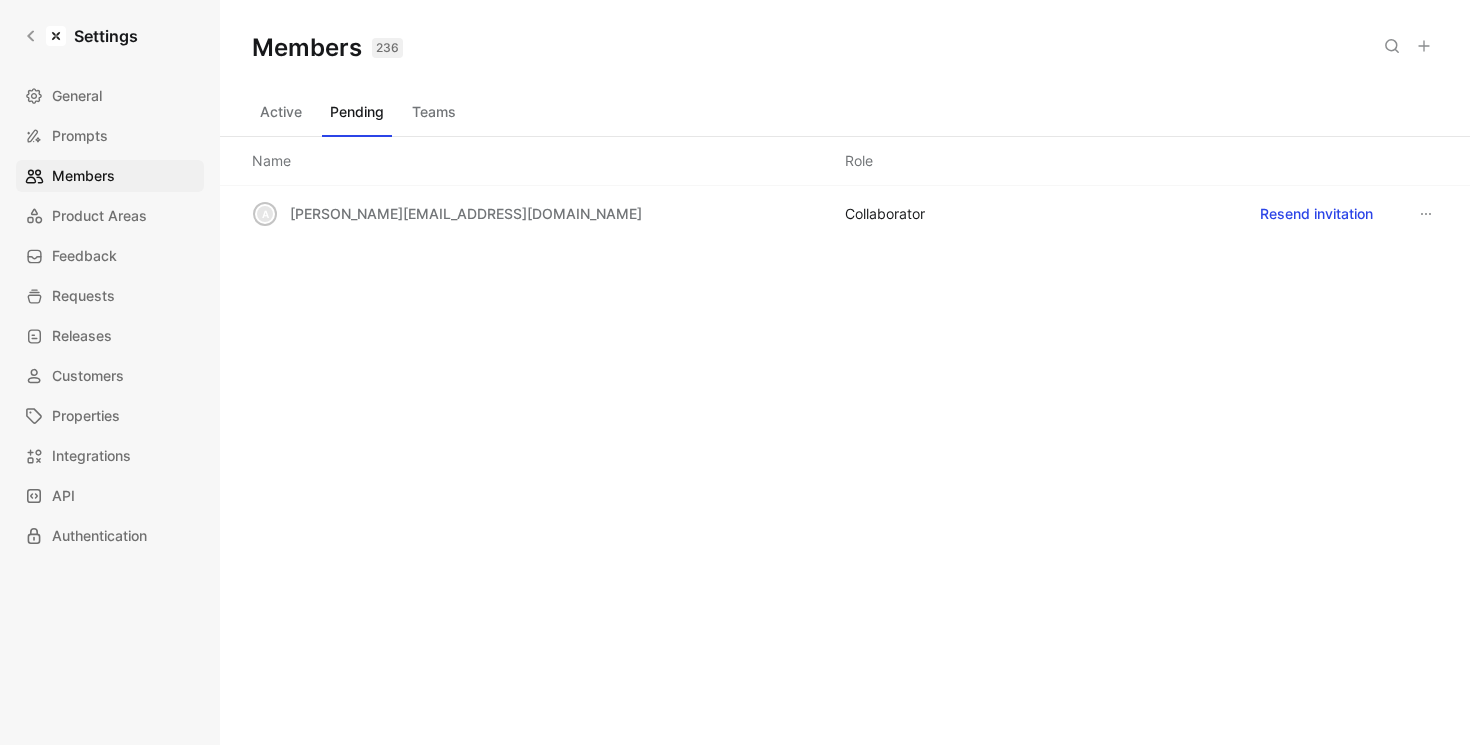 click on "Active" at bounding box center [281, 112] 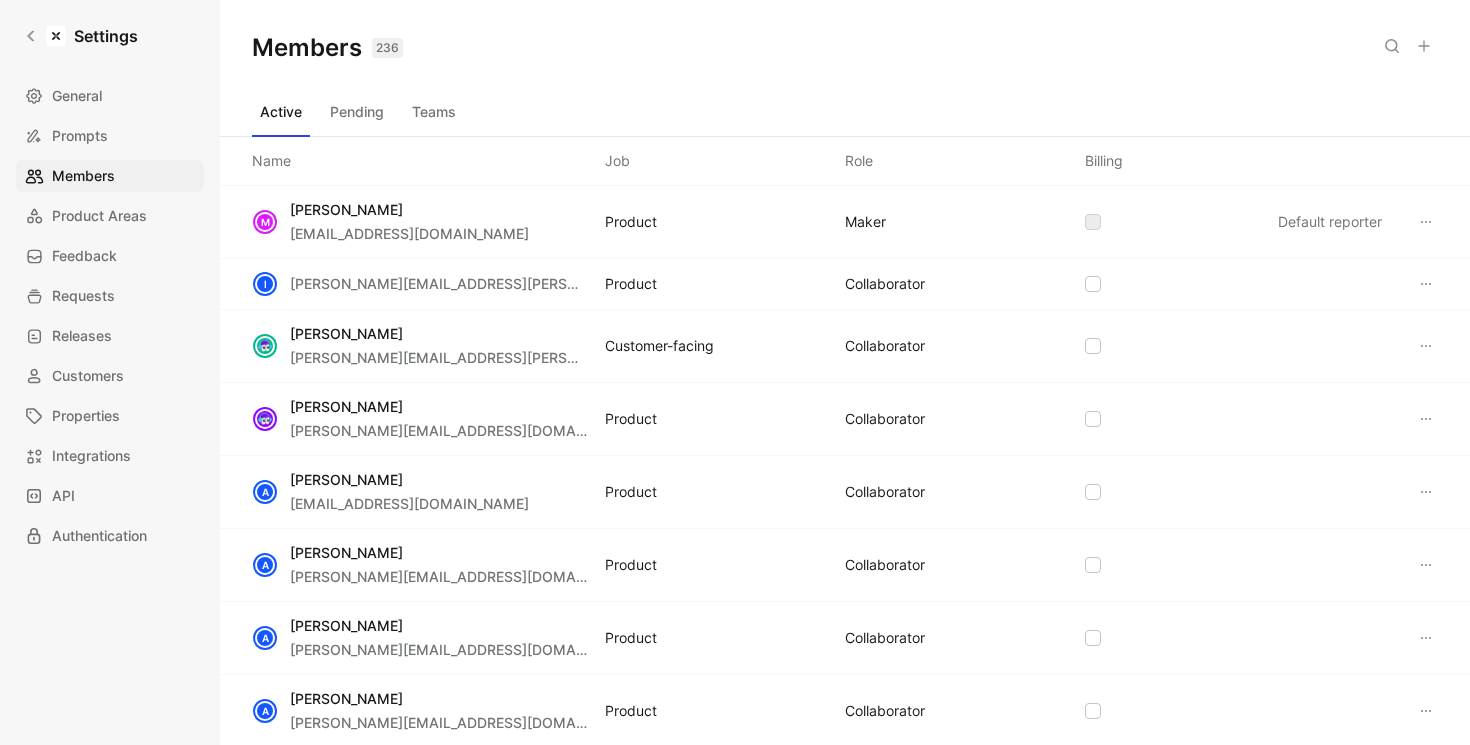 click 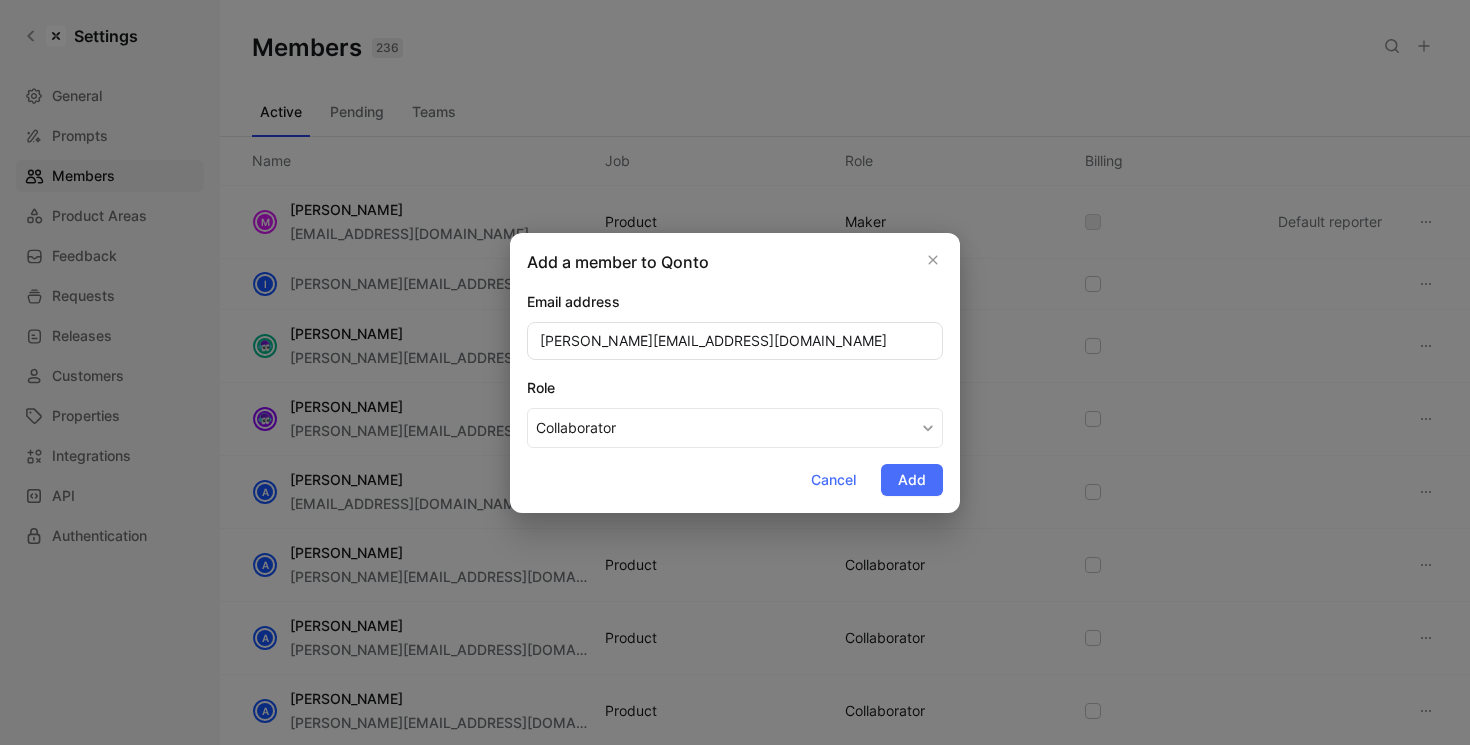 type on "daniele.garbarino@qonto.com" 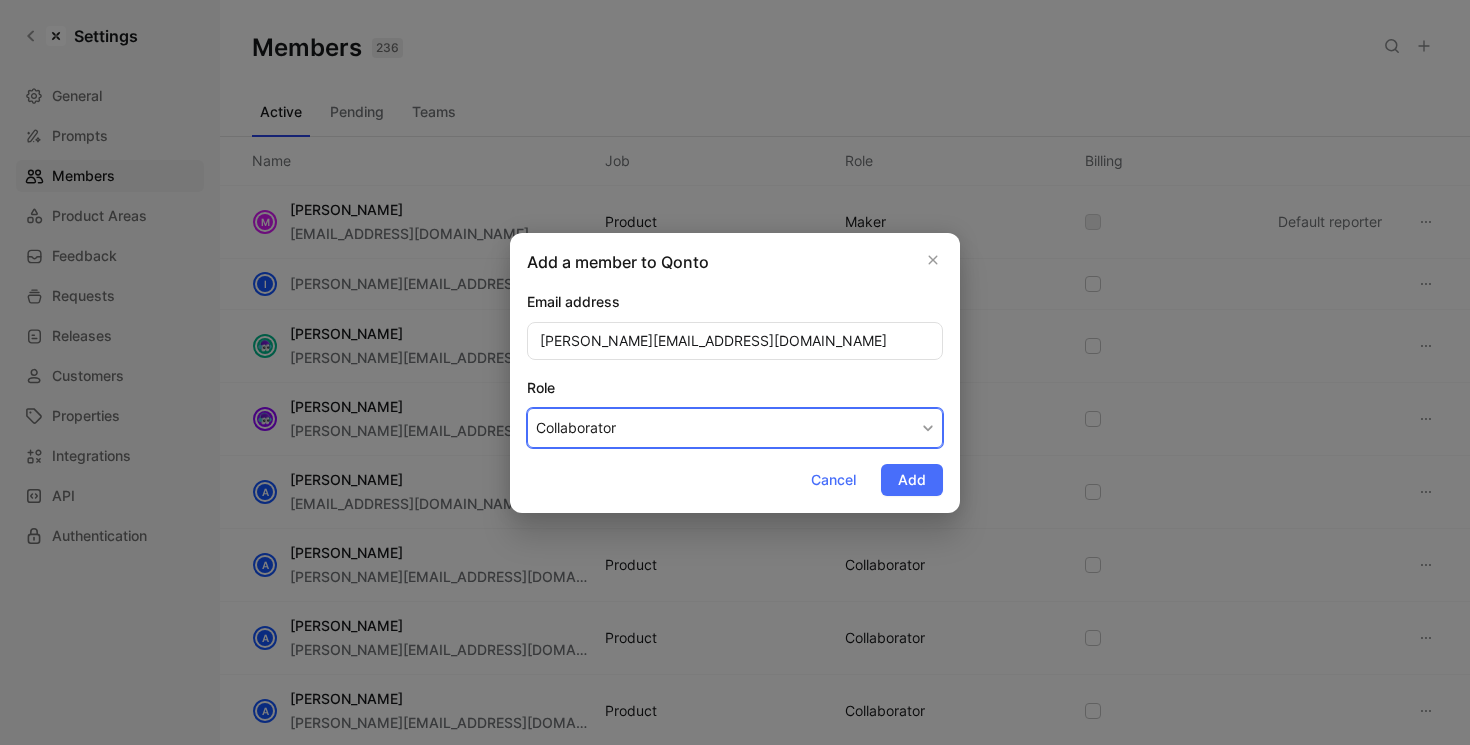 click on "Collaborator" at bounding box center [735, 428] 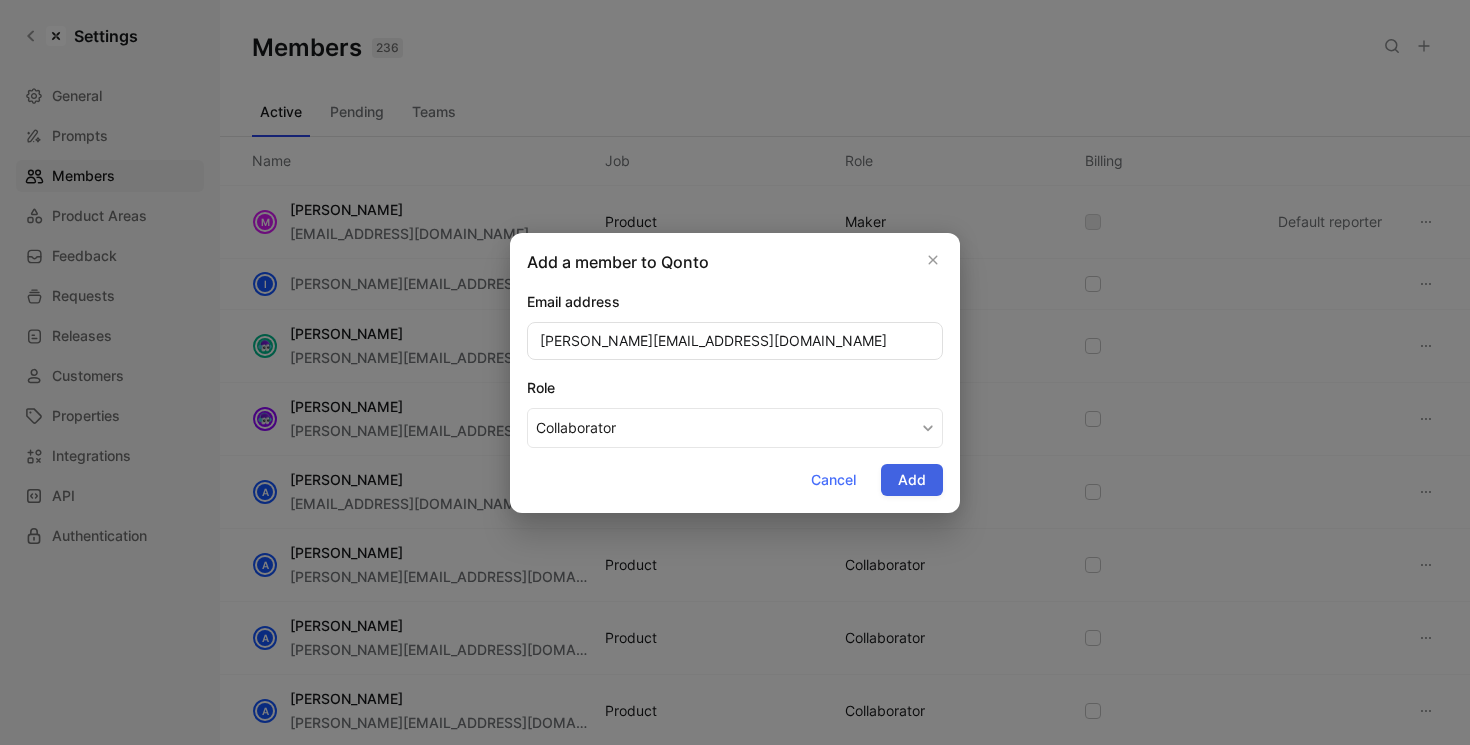 click on "Add" at bounding box center [912, 480] 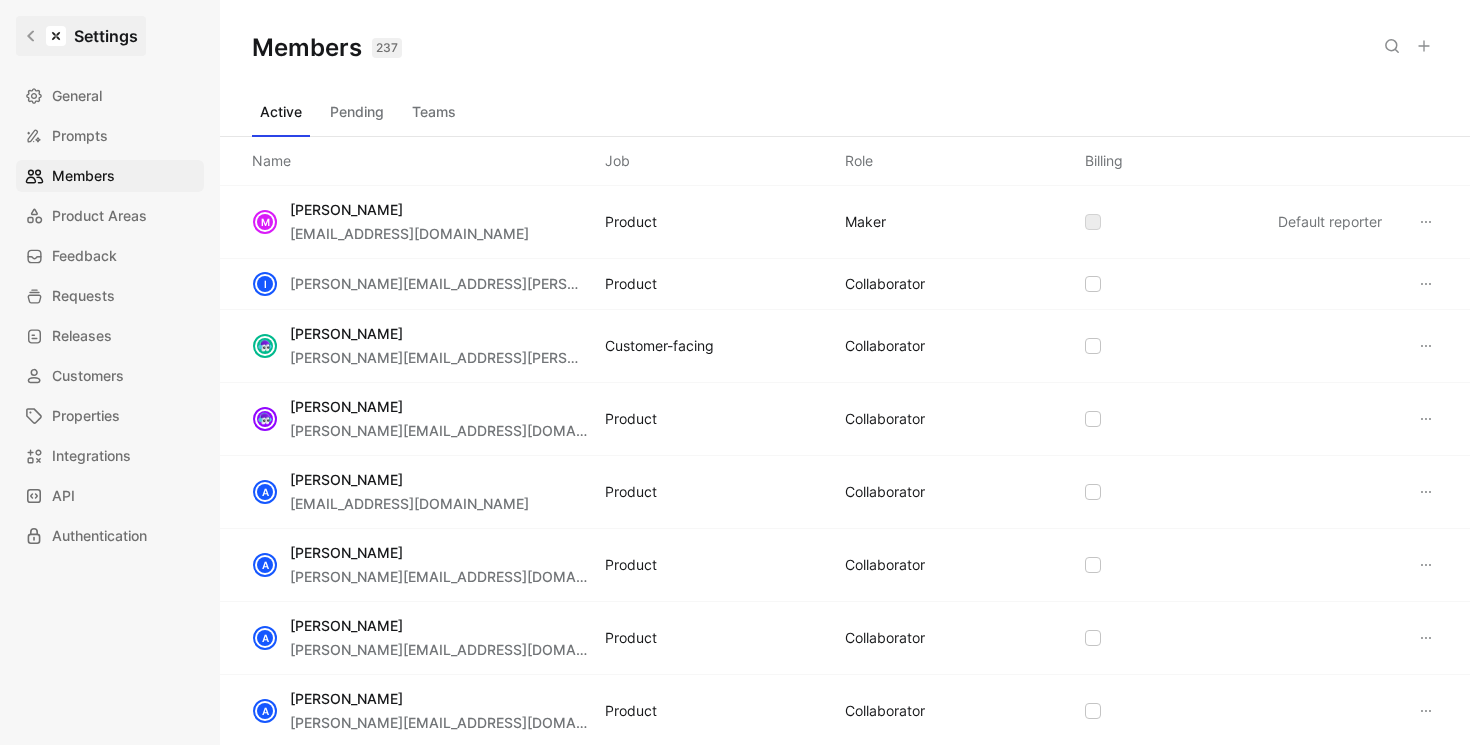 click 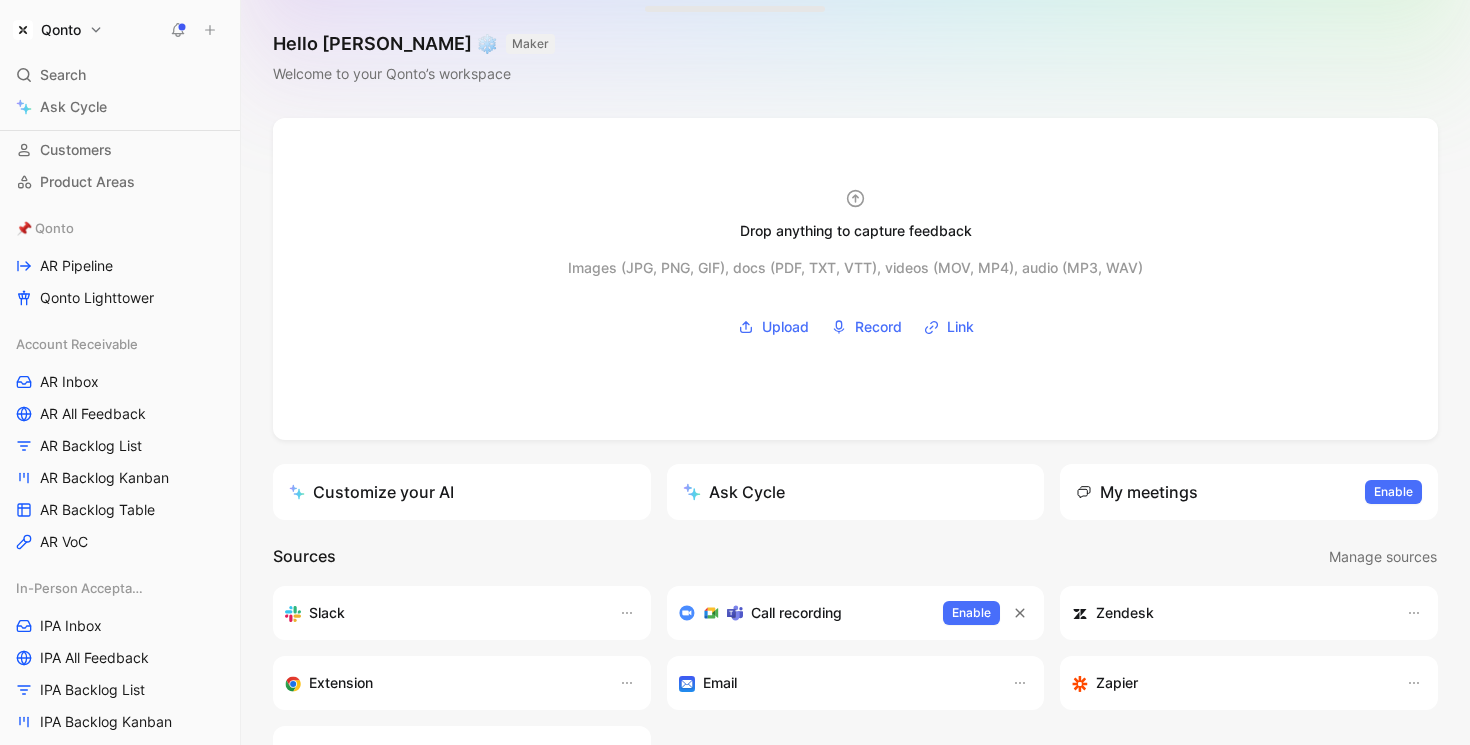 scroll, scrollTop: 0, scrollLeft: 0, axis: both 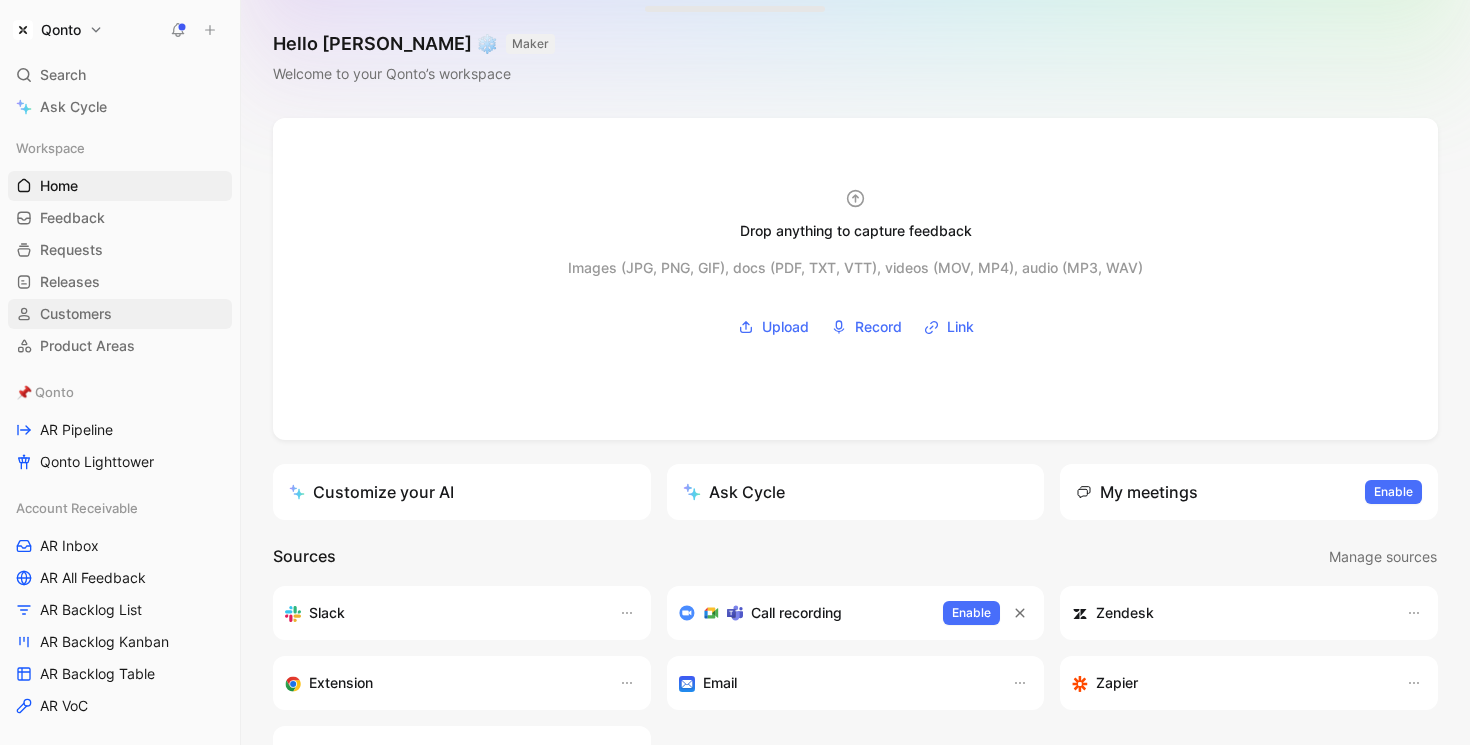 click on "Customers" at bounding box center [76, 314] 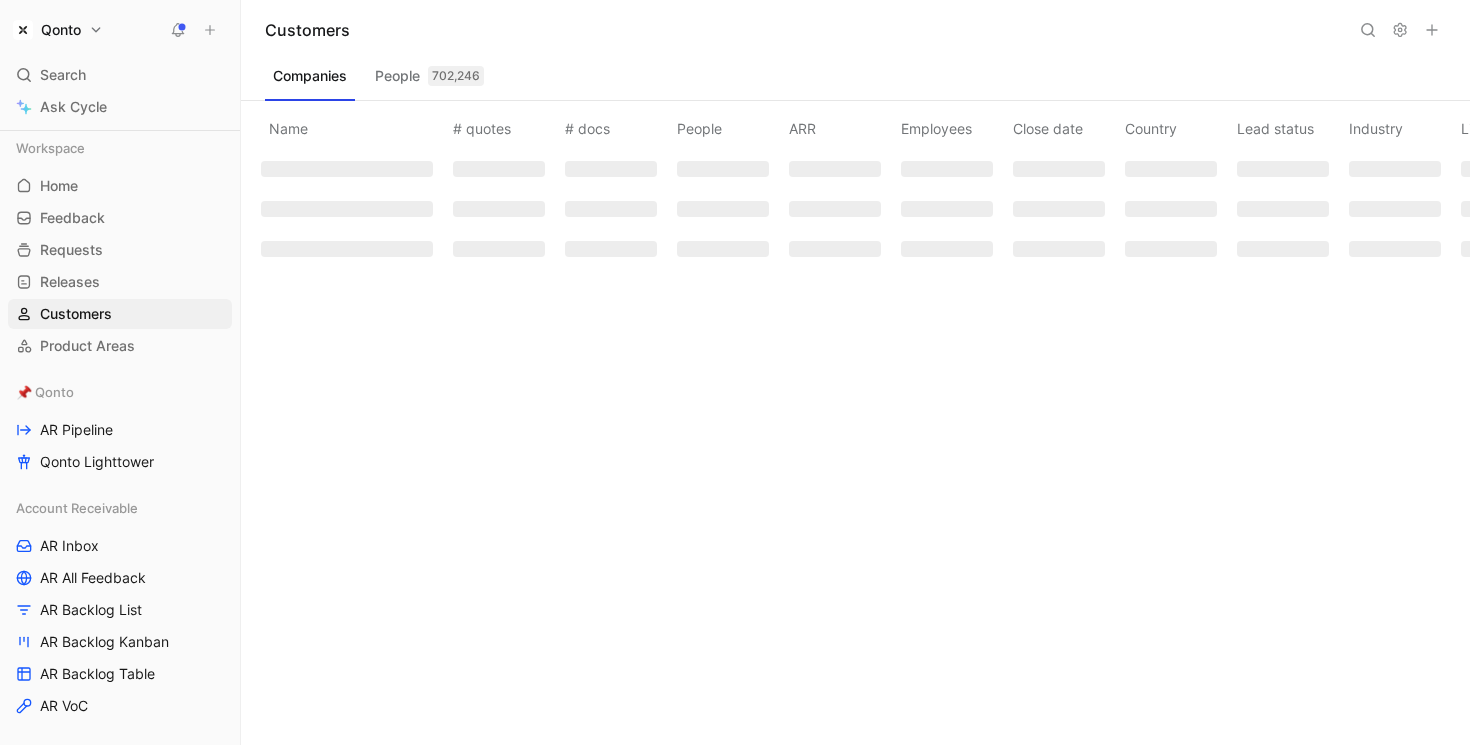 scroll, scrollTop: 89, scrollLeft: 0, axis: vertical 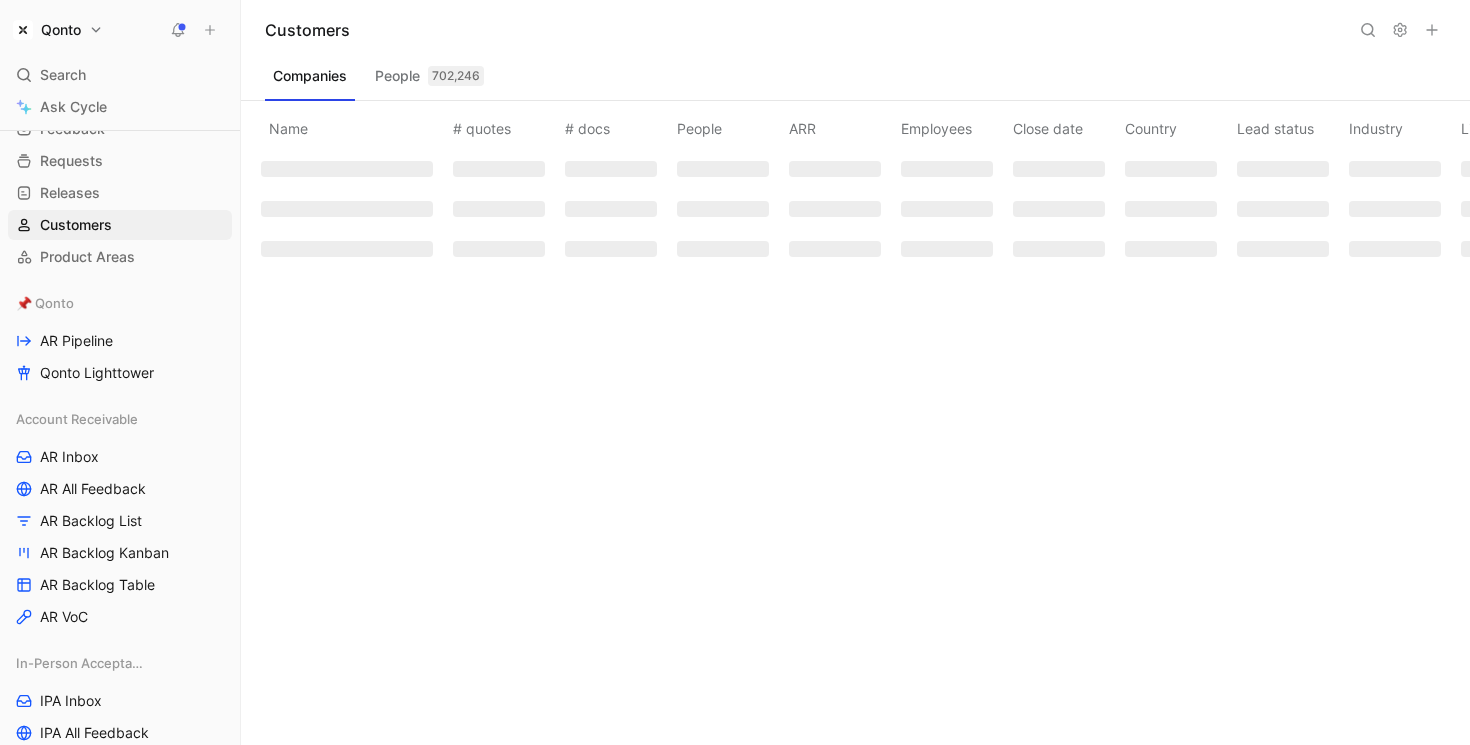 click on "702,246" at bounding box center [456, 76] 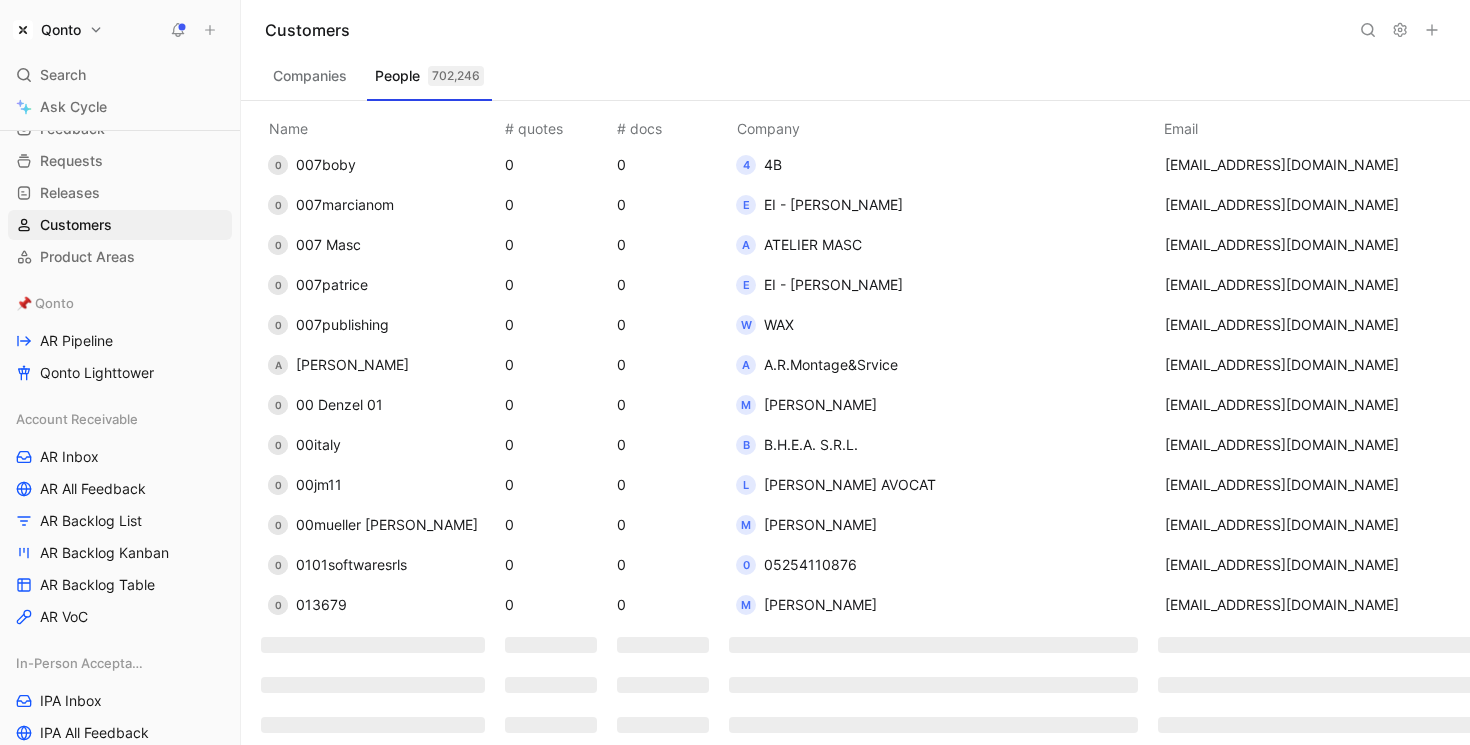 scroll, scrollTop: 0, scrollLeft: 0, axis: both 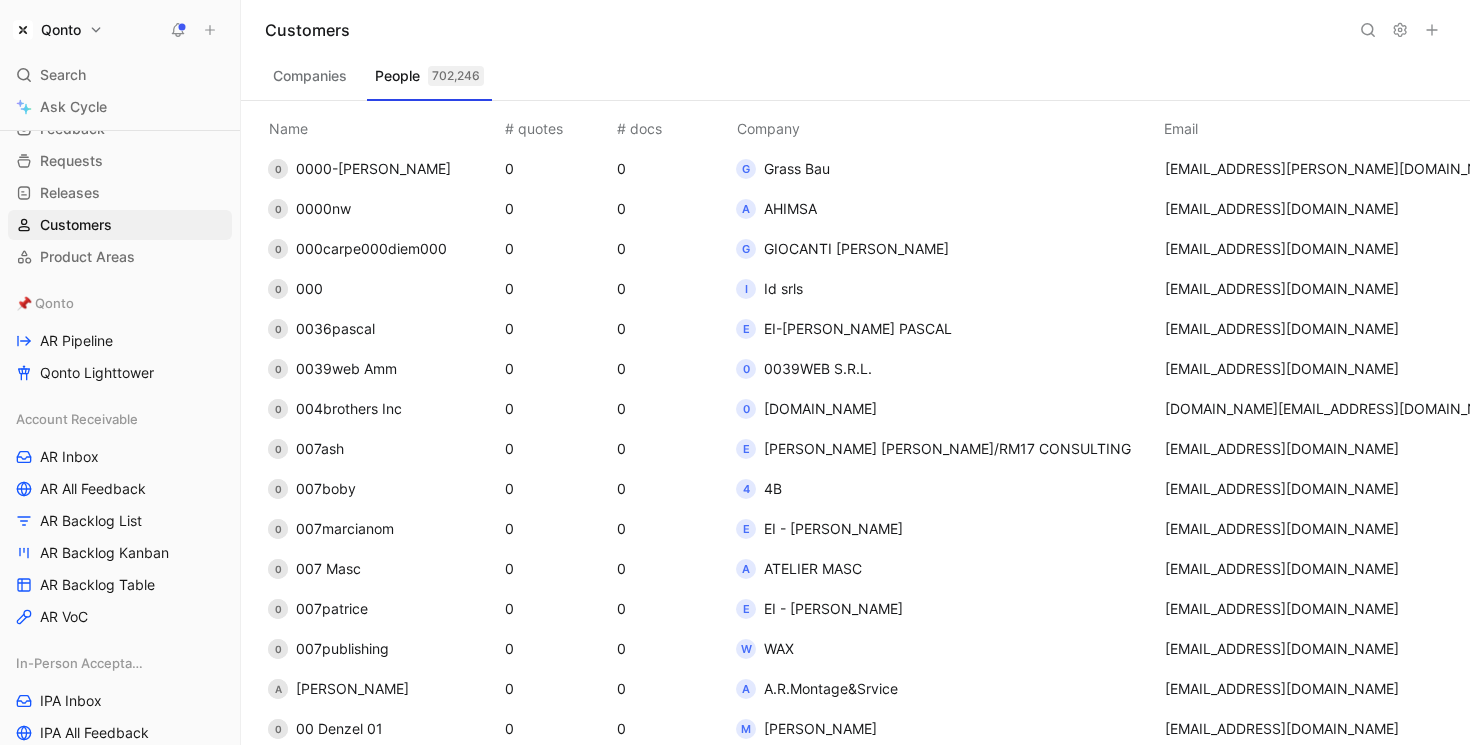 click 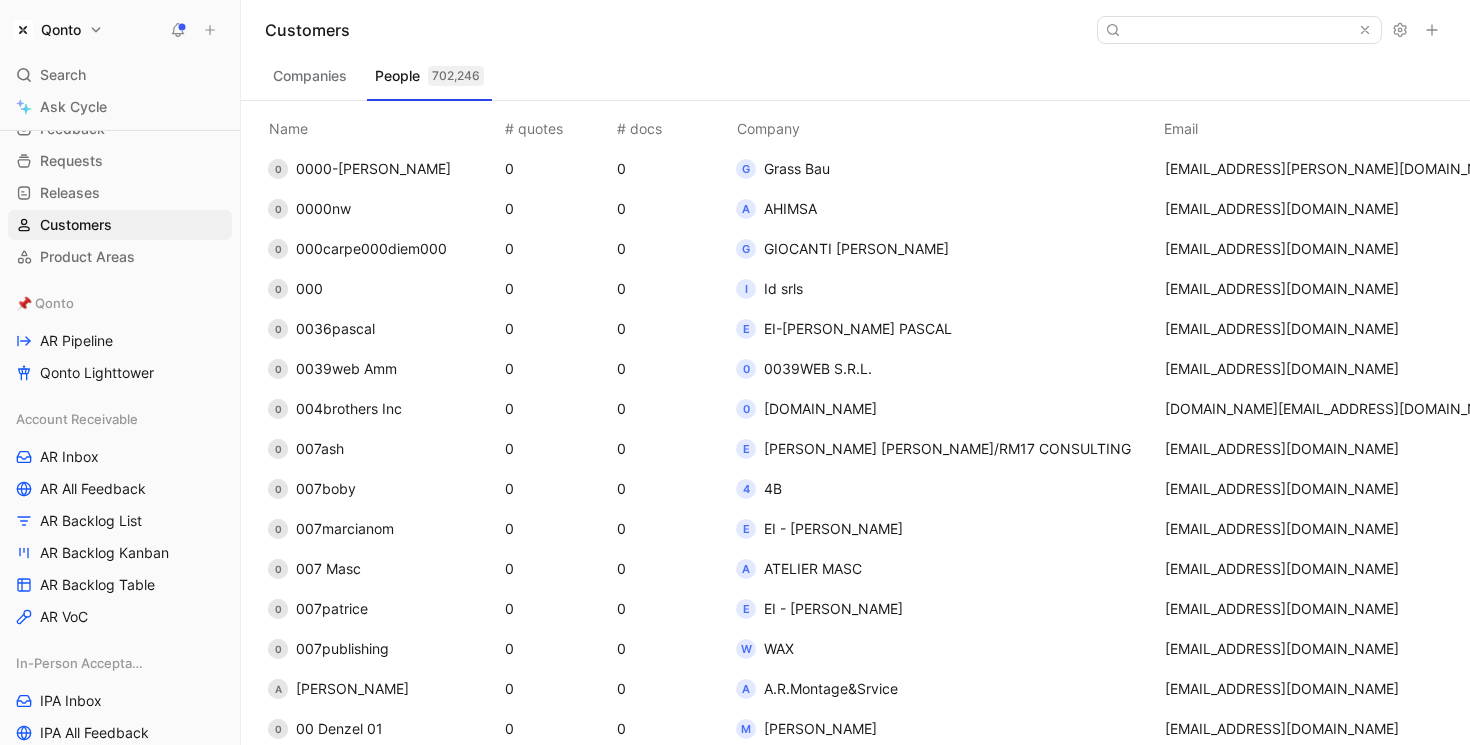 click on "Customers" at bounding box center (855, 30) 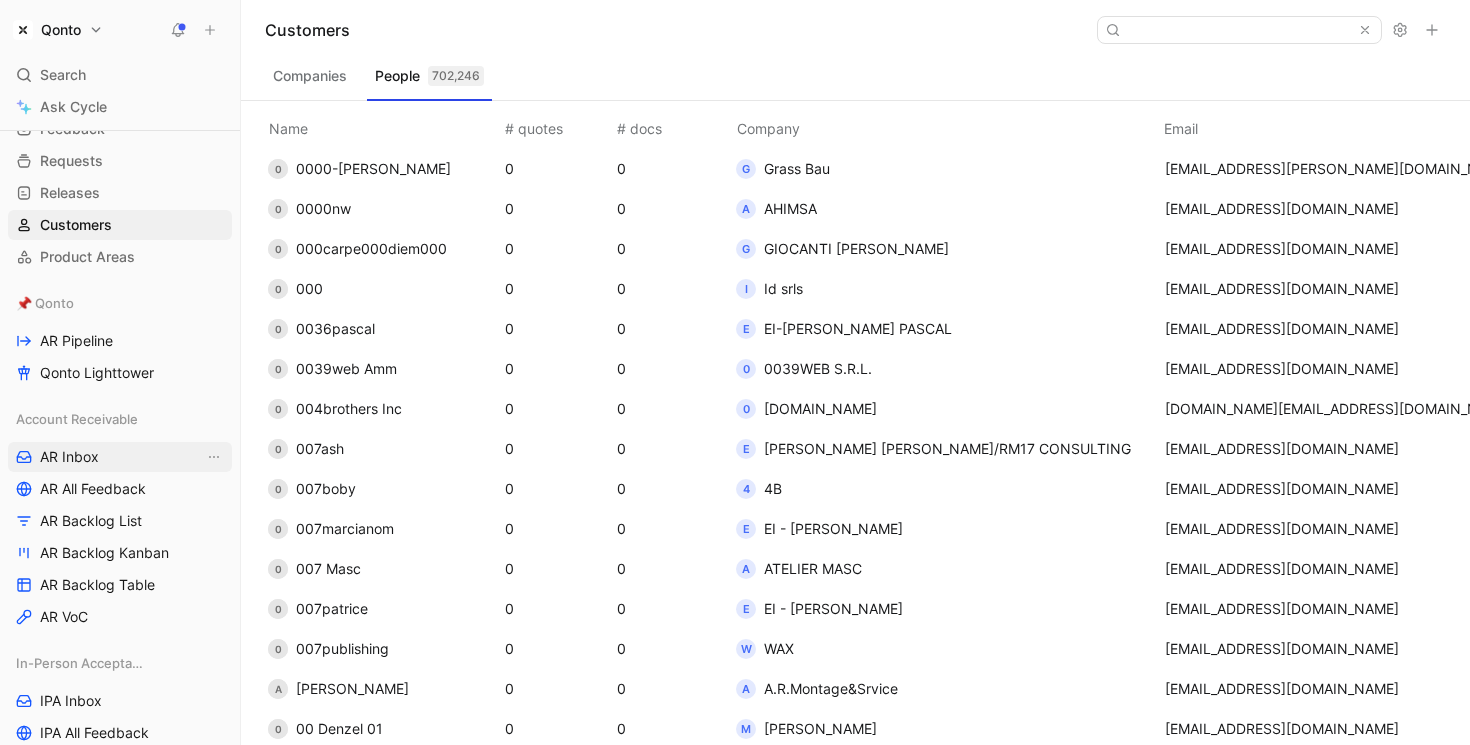 click on "AR Inbox" at bounding box center (120, 457) 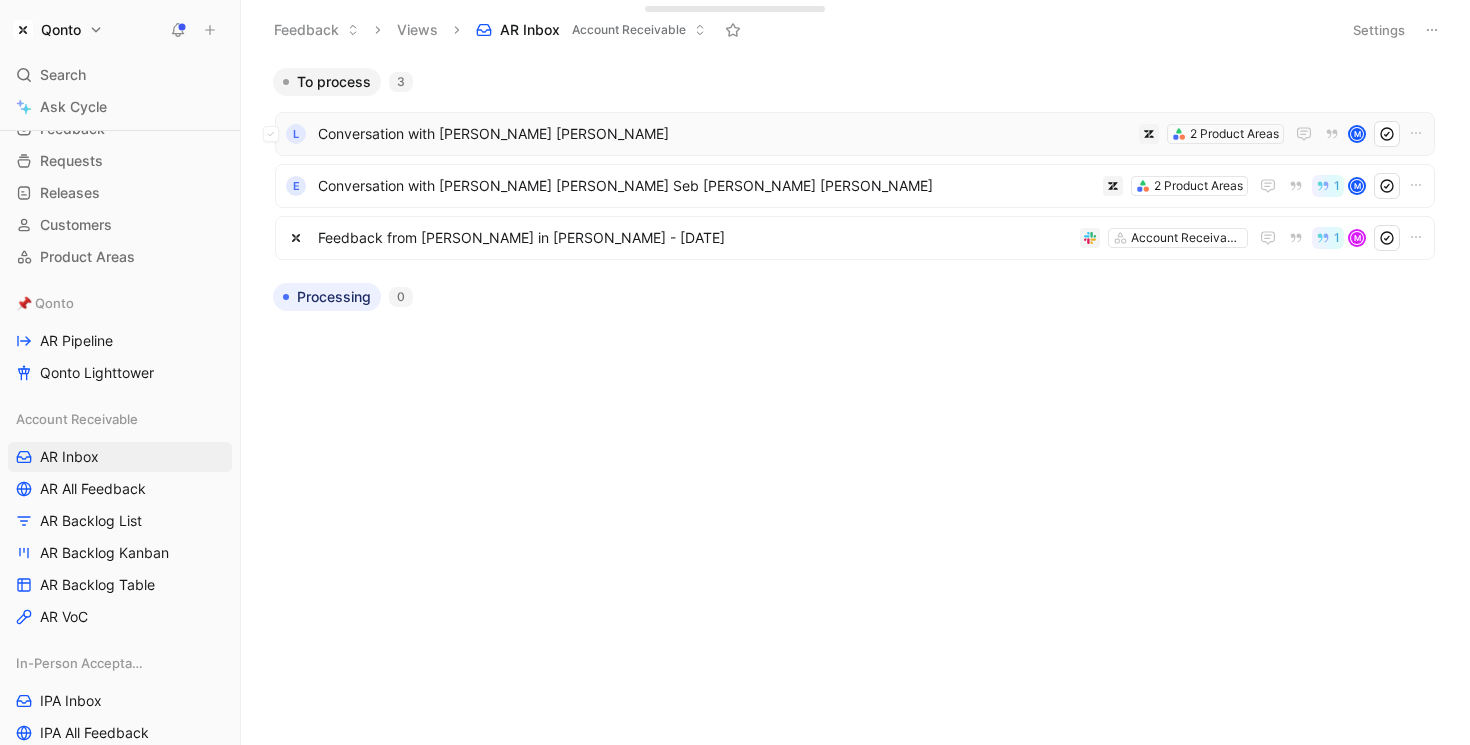 click on "l Conversation with Léa Alexandra Karine Andreis 2 Product Areas M" at bounding box center (855, 134) 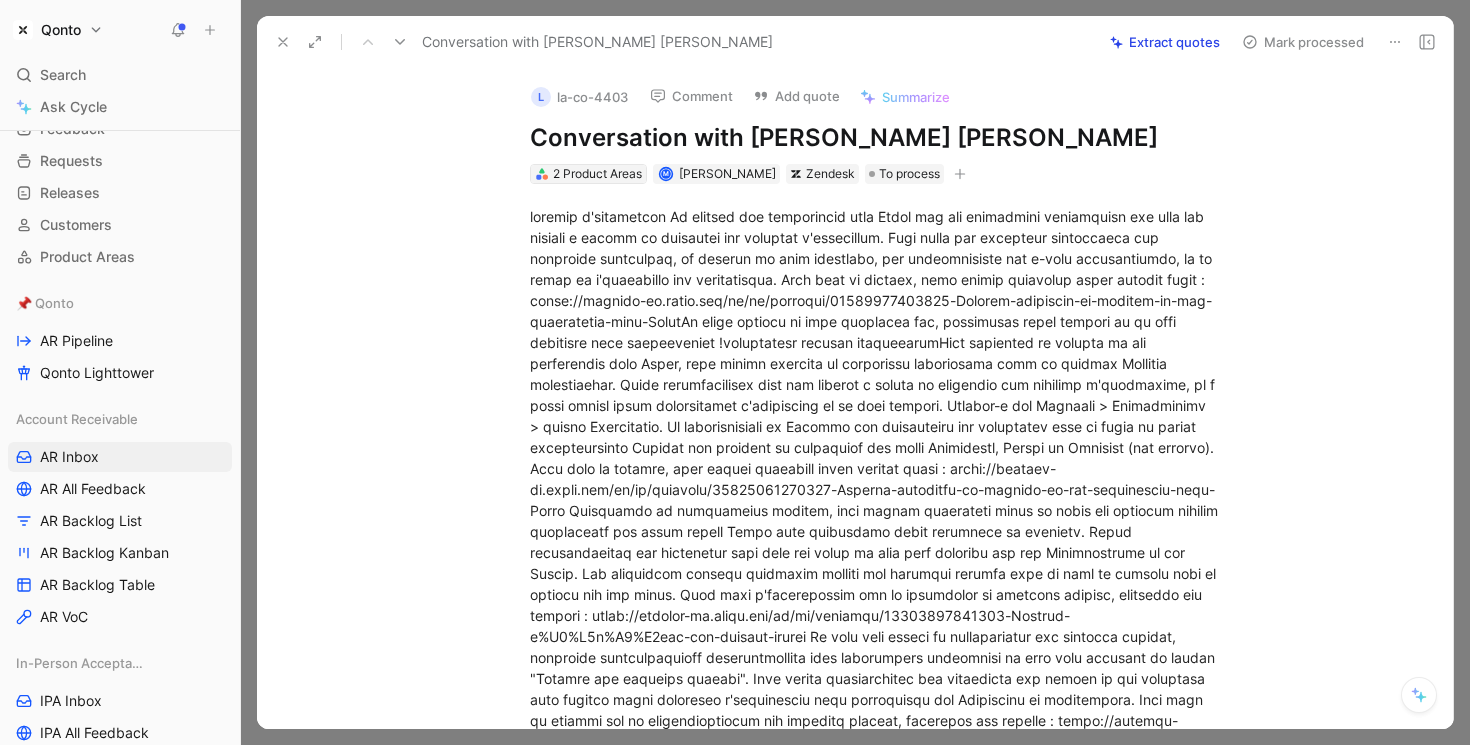 click on "2 Product Areas" at bounding box center (597, 174) 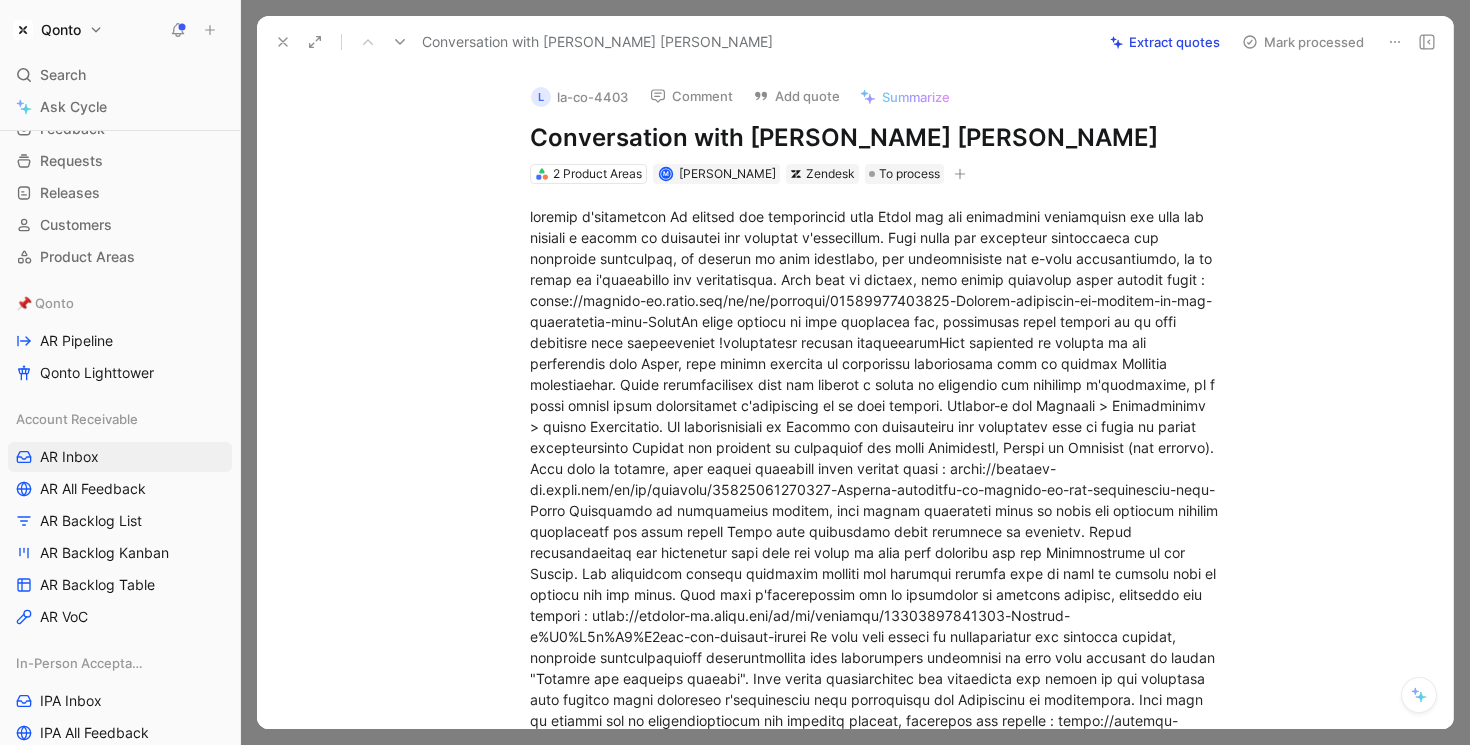 click 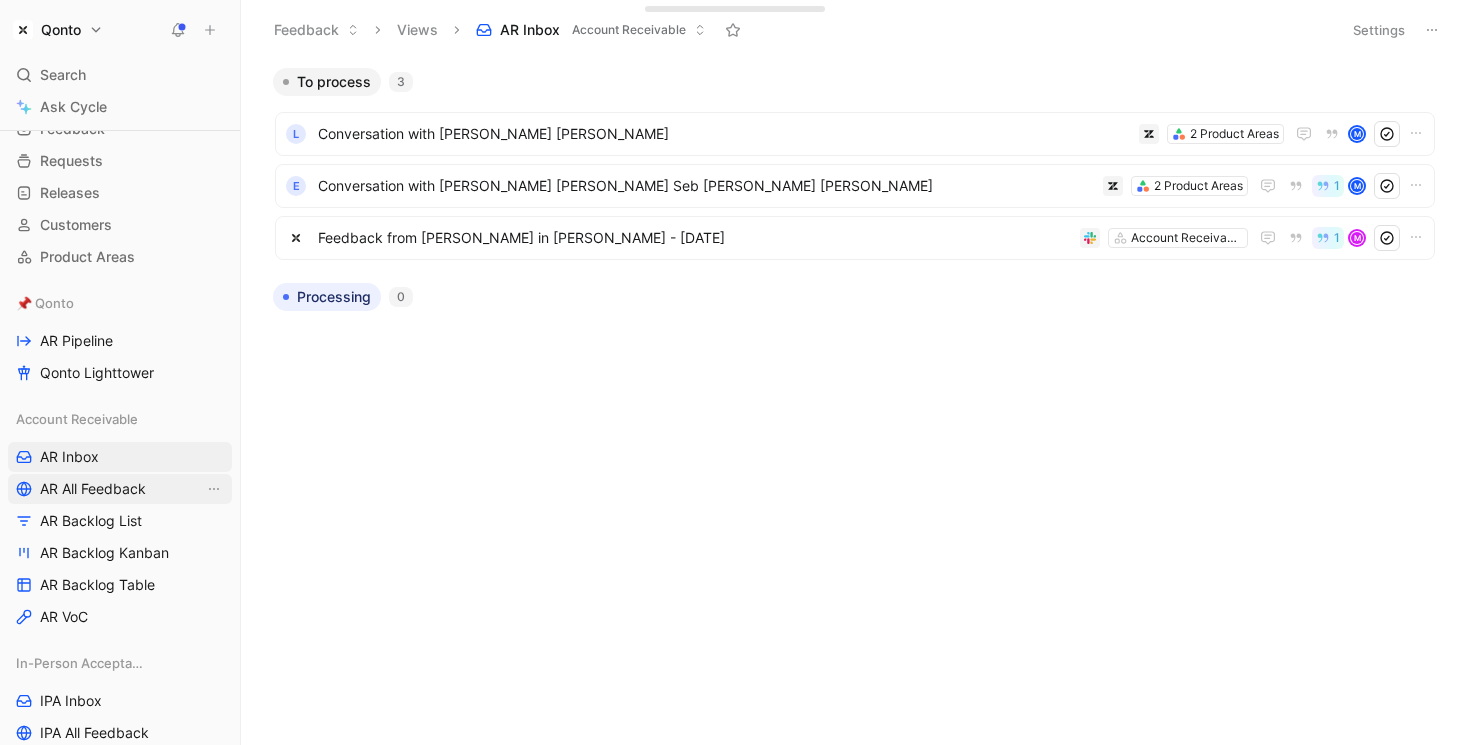 click on "AR All Feedback" at bounding box center [93, 489] 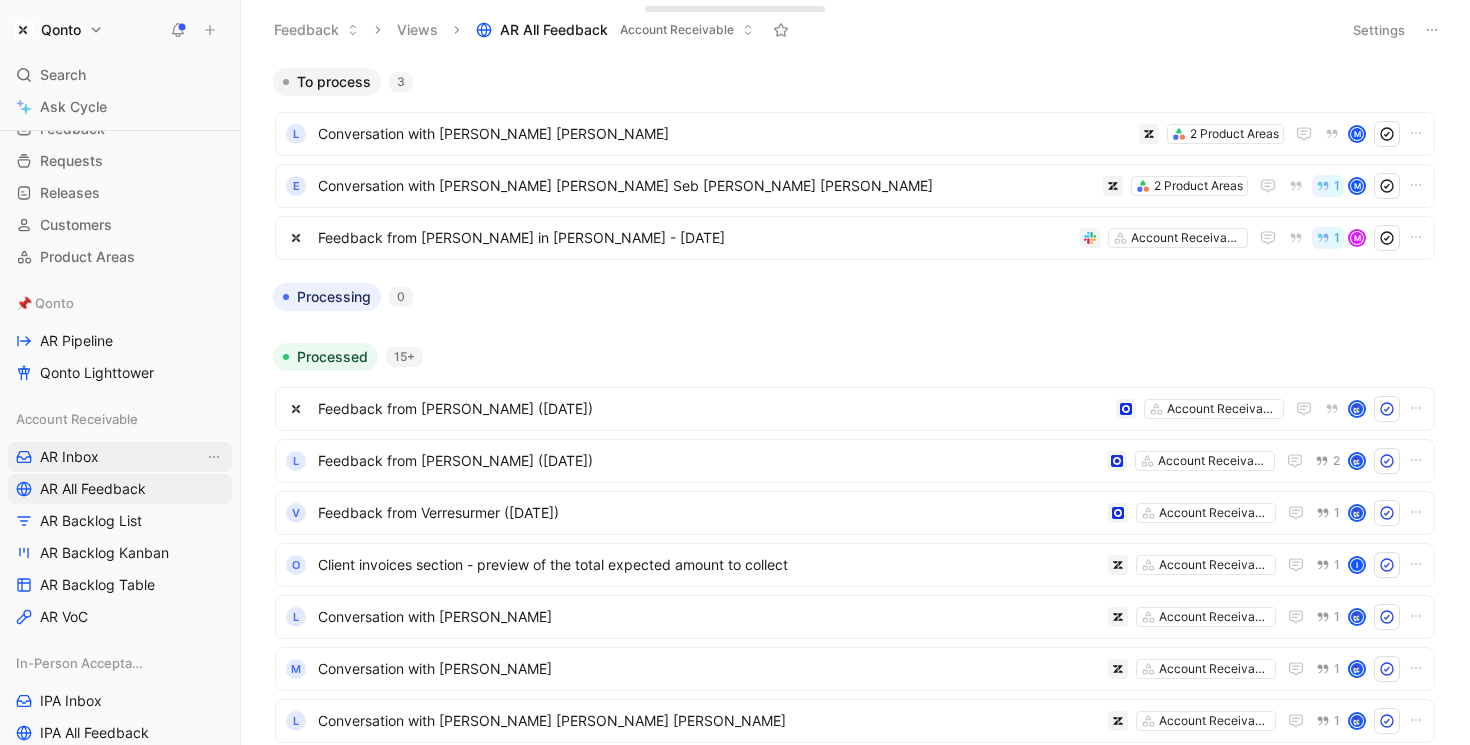 click on "AR Inbox" at bounding box center [120, 457] 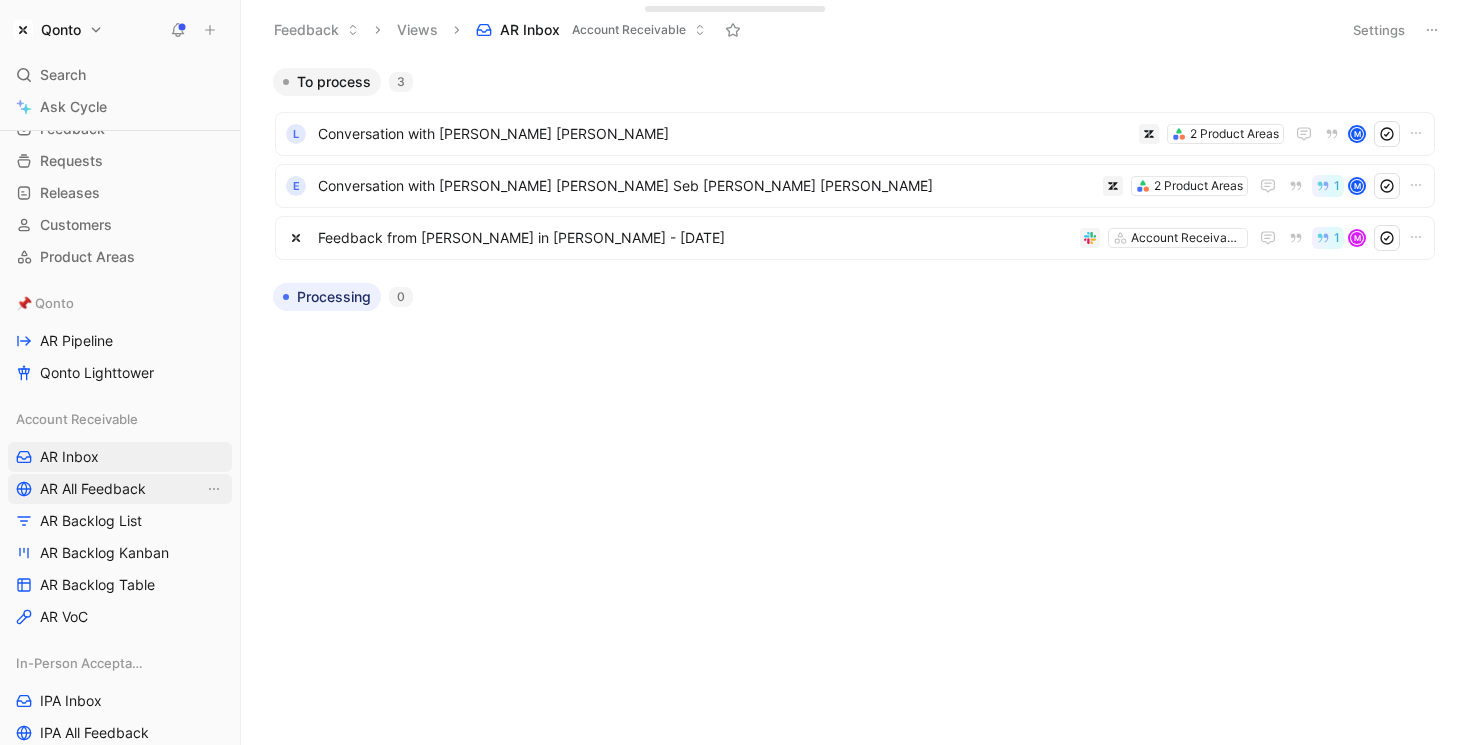 click on "AR All Feedback" at bounding box center (93, 489) 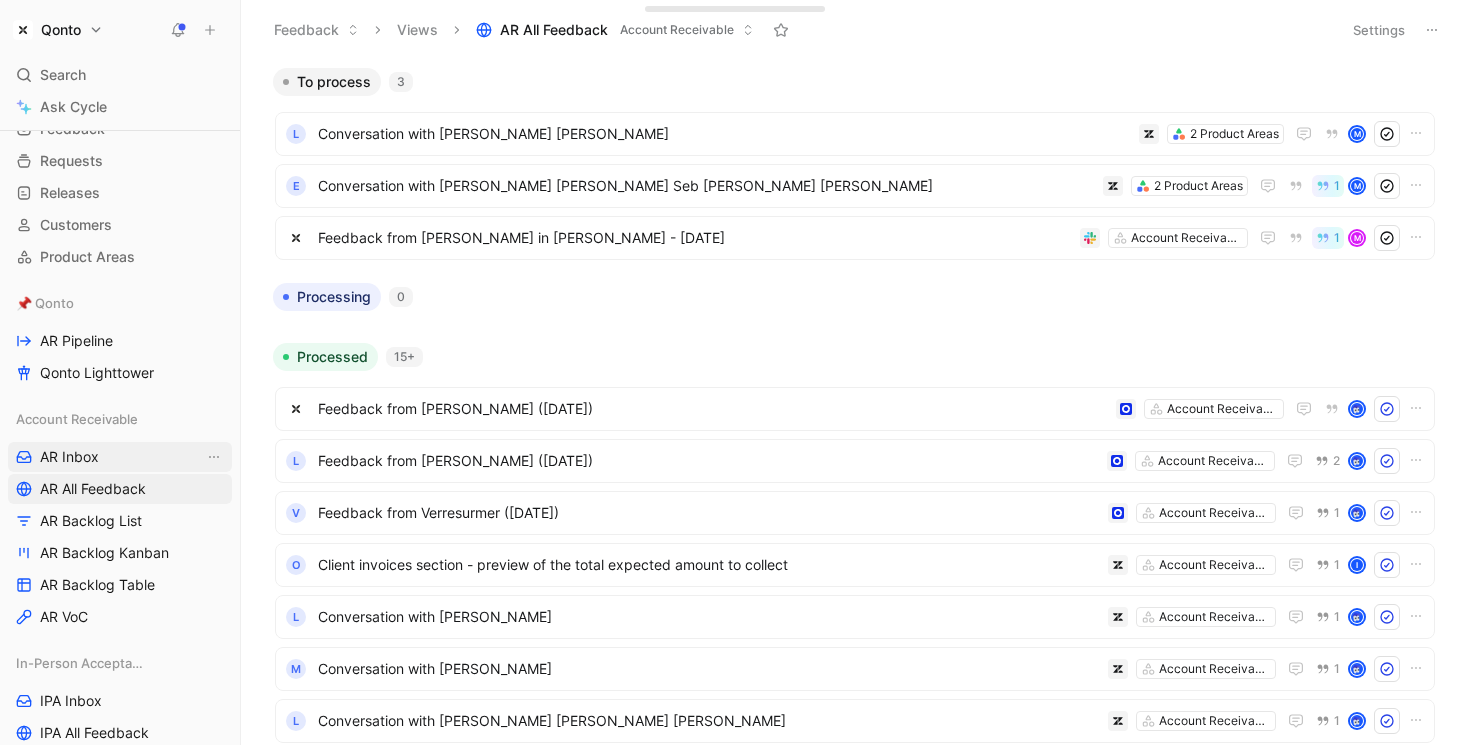 click on "AR Inbox" at bounding box center [120, 457] 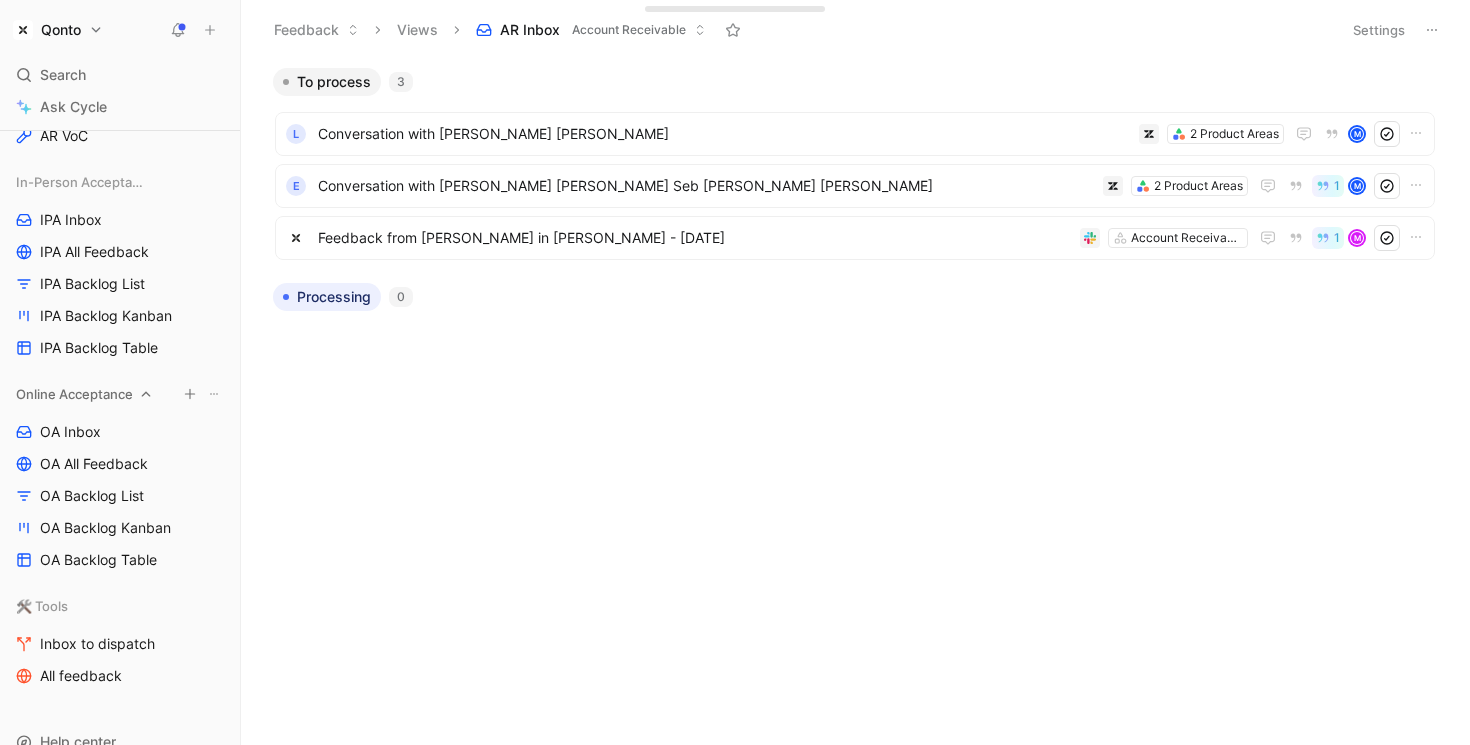 scroll, scrollTop: 632, scrollLeft: 0, axis: vertical 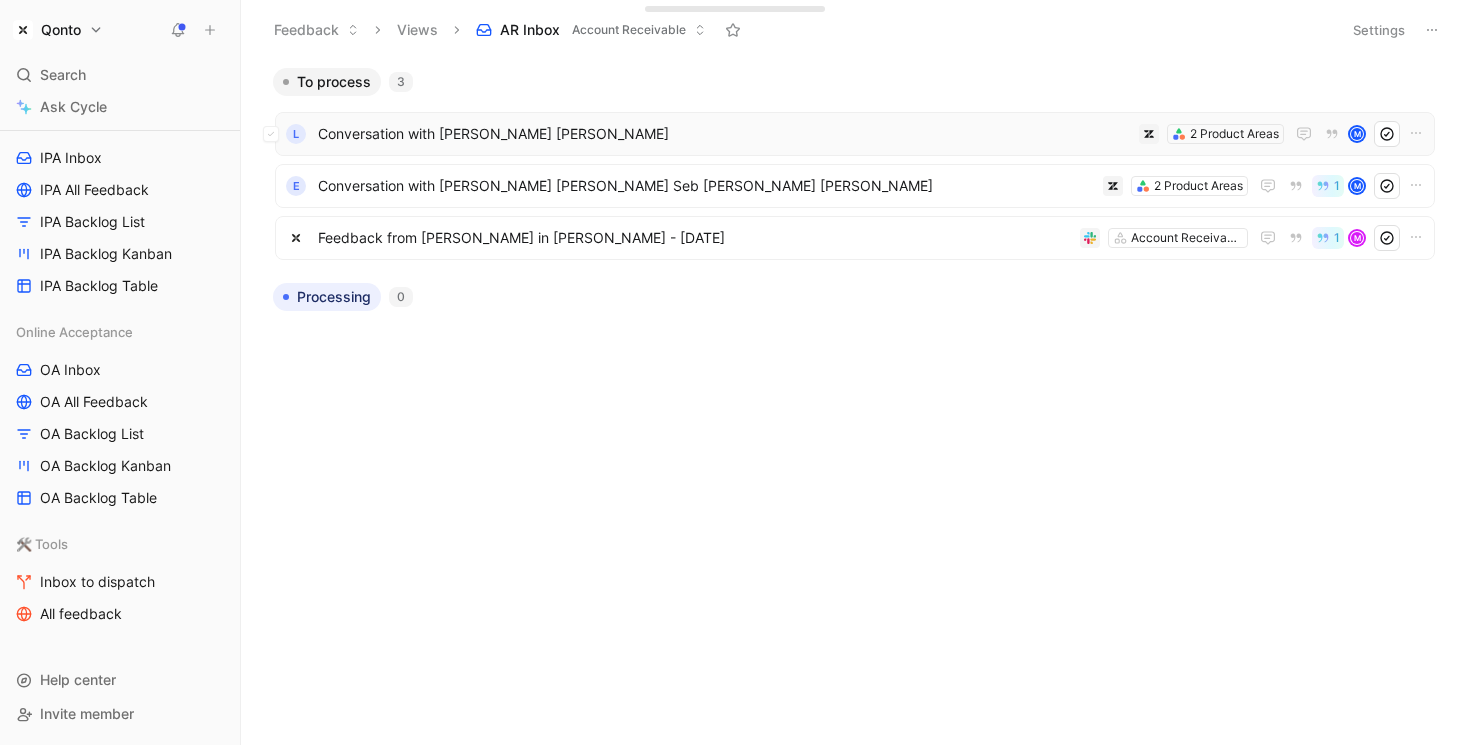 click on "Conversation with Léa Alexandra Karine Andreis" at bounding box center (724, 134) 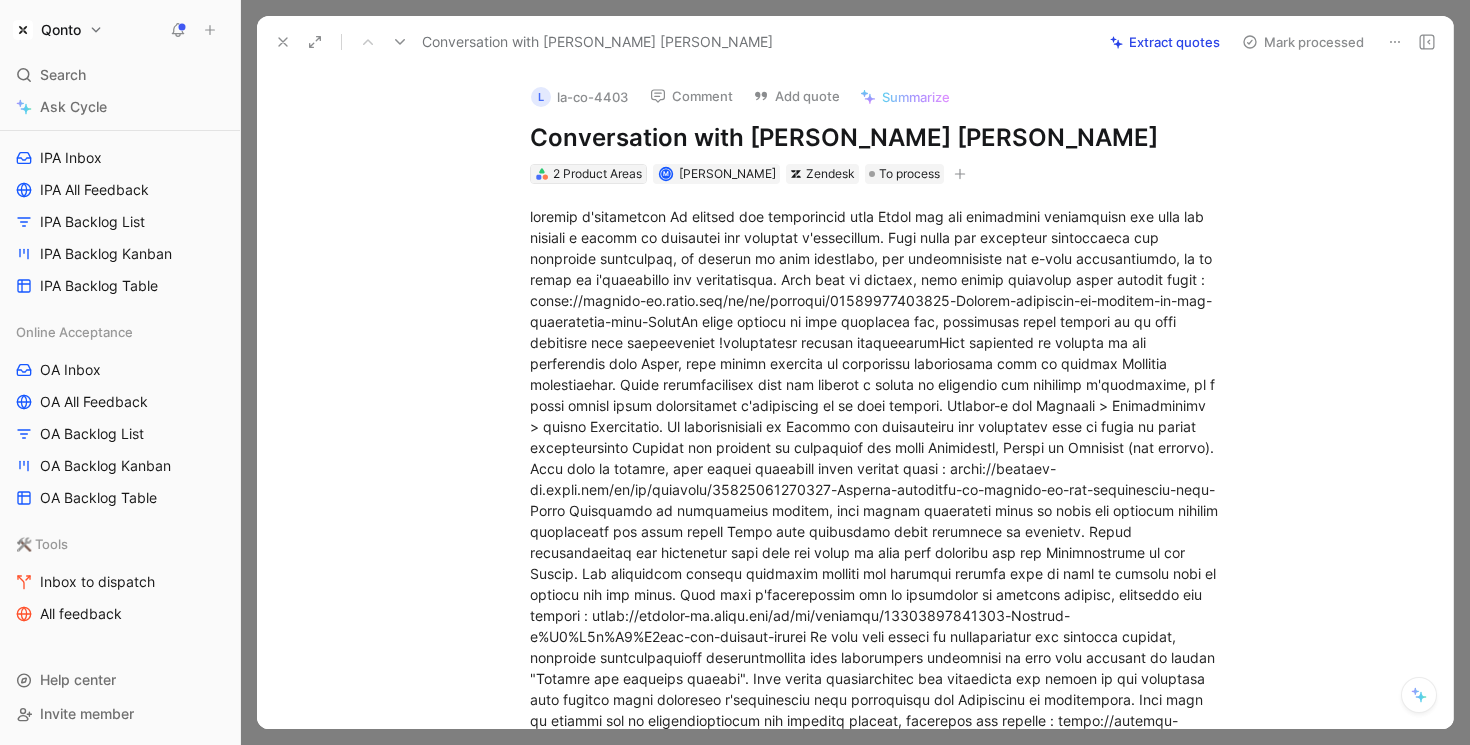 click on "2 Product Areas" at bounding box center (597, 174) 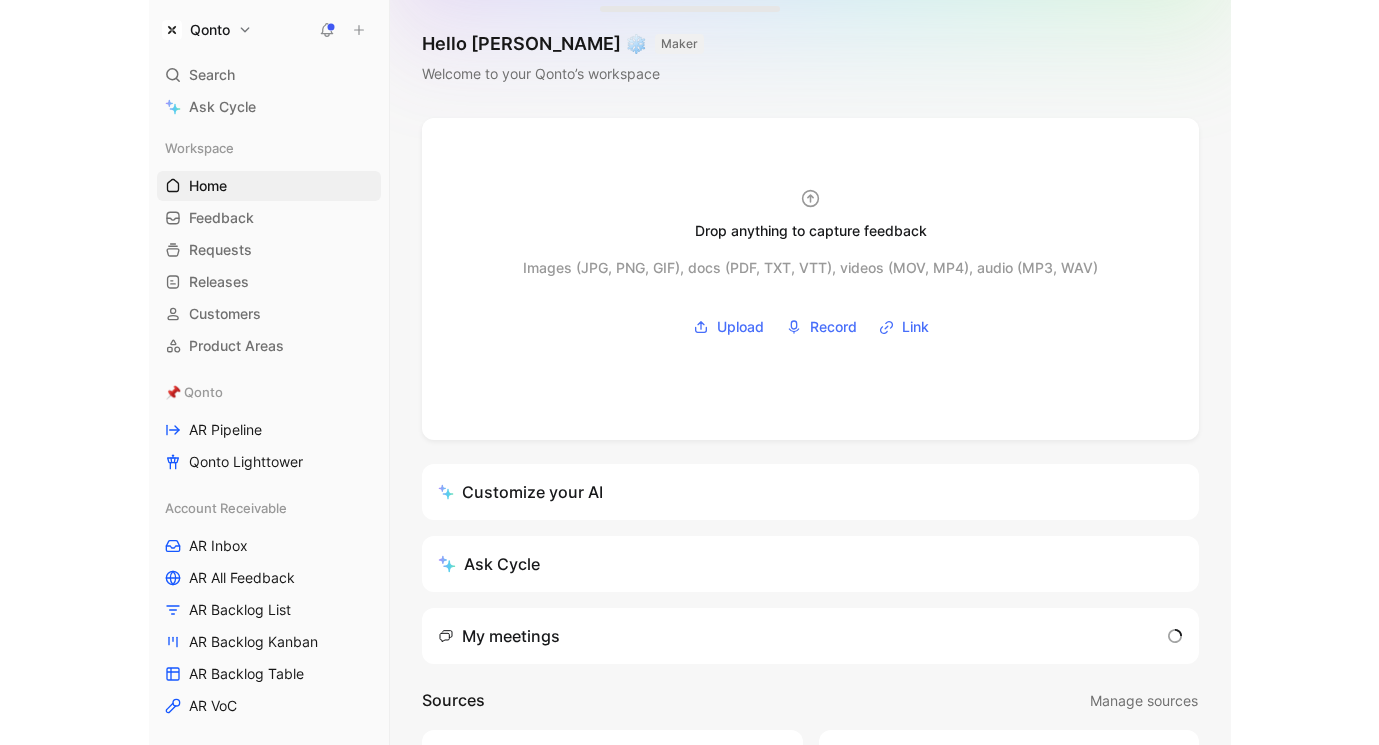 scroll, scrollTop: 0, scrollLeft: 0, axis: both 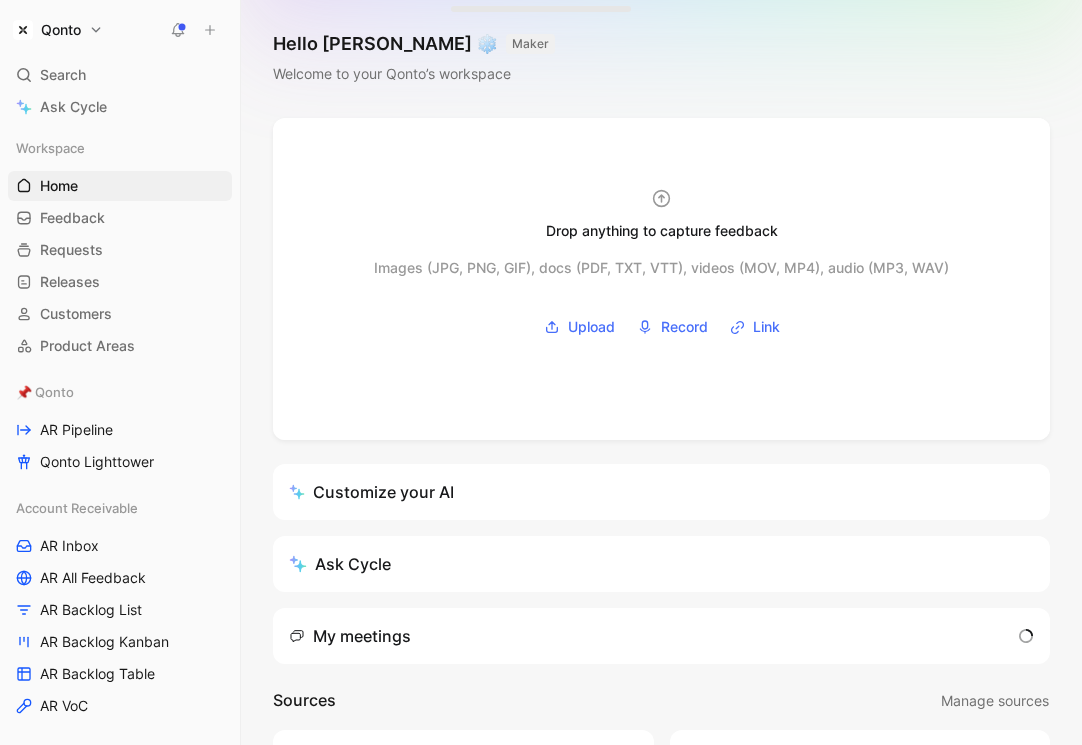 click on "Qonto Search ⌘ K Ask Cycle Workspace Home G then H Feedback G then F Requests G then R Releases G then L Customers Product Areas 📌 Qonto AR Pipeline Qonto Lighttower Account Receivable AR Inbox AR All Feedback AR Backlog List AR Backlog Kanban AR Backlog Table AR VoC In-Person Acceptance IPA Inbox IPA All Feedback IPA Backlog List IPA Backlog Kanban IPA Backlog Table Online Acceptance OA Inbox OA All Feedback OA Backlog List OA Backlog Kanban OA Backlog Table 🛠️ Tools Inbox to dispatch All feedback
To pick up a draggable item, press the space bar.
While dragging, use the arrow keys to move the item.
Press space again to drop the item in its new position, or press escape to cancel.
Help center Invite member Hello Mario ❄️ MAKER Welcome to your Qonto’s workspace Drop anything to capture feedback Images (JPG, PNG, GIF), docs (PDF, TXT, VTT), videos (MOV, MP4), audio (MP3, WAV) Upload Record Link Customize your AI Ask Cycle My meetings Sources Manage sources" at bounding box center [541, 372] 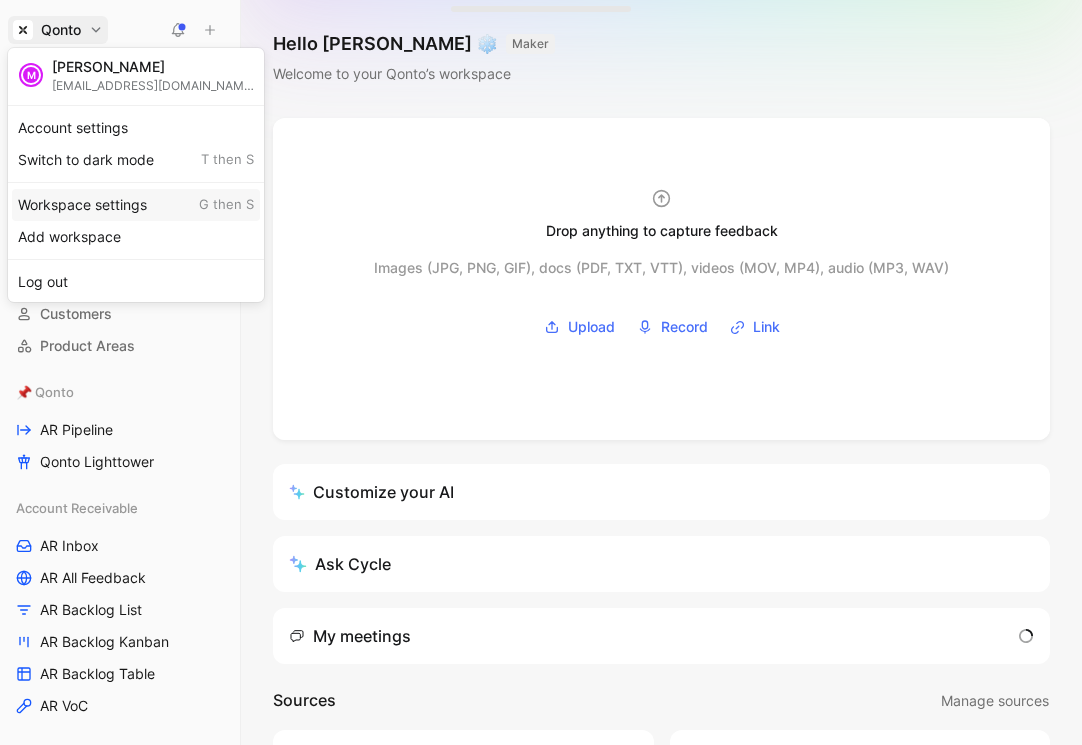 click on "Workspace settings G then S" at bounding box center (136, 205) 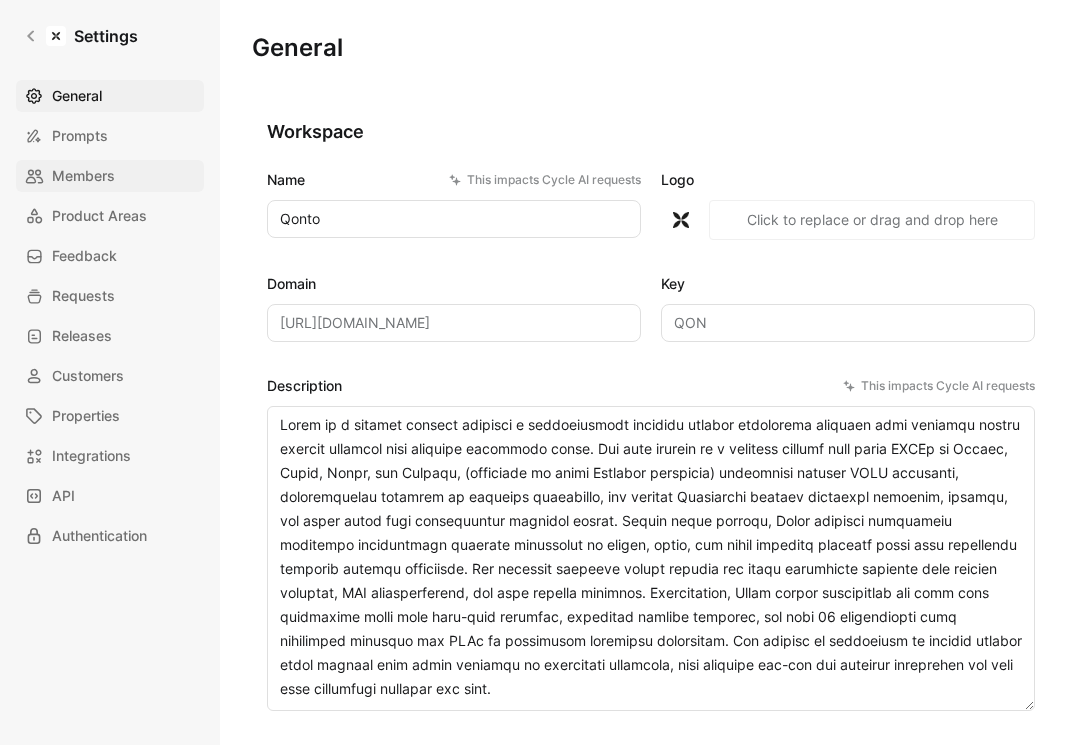 click on "Members" at bounding box center [110, 176] 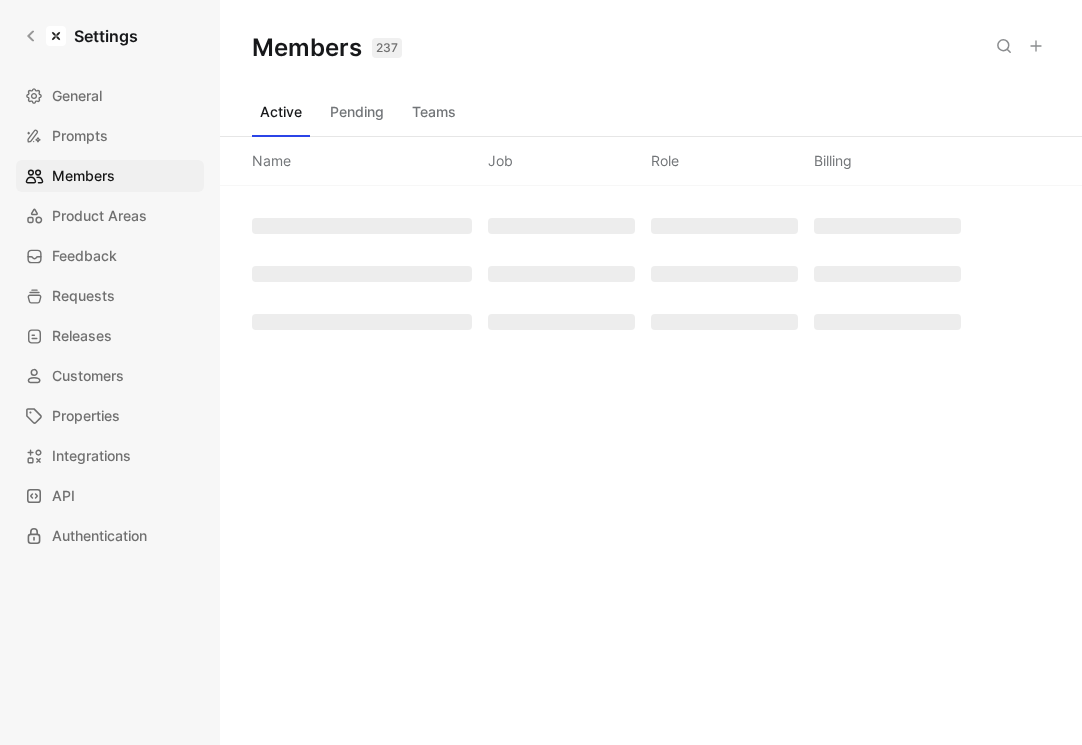 click 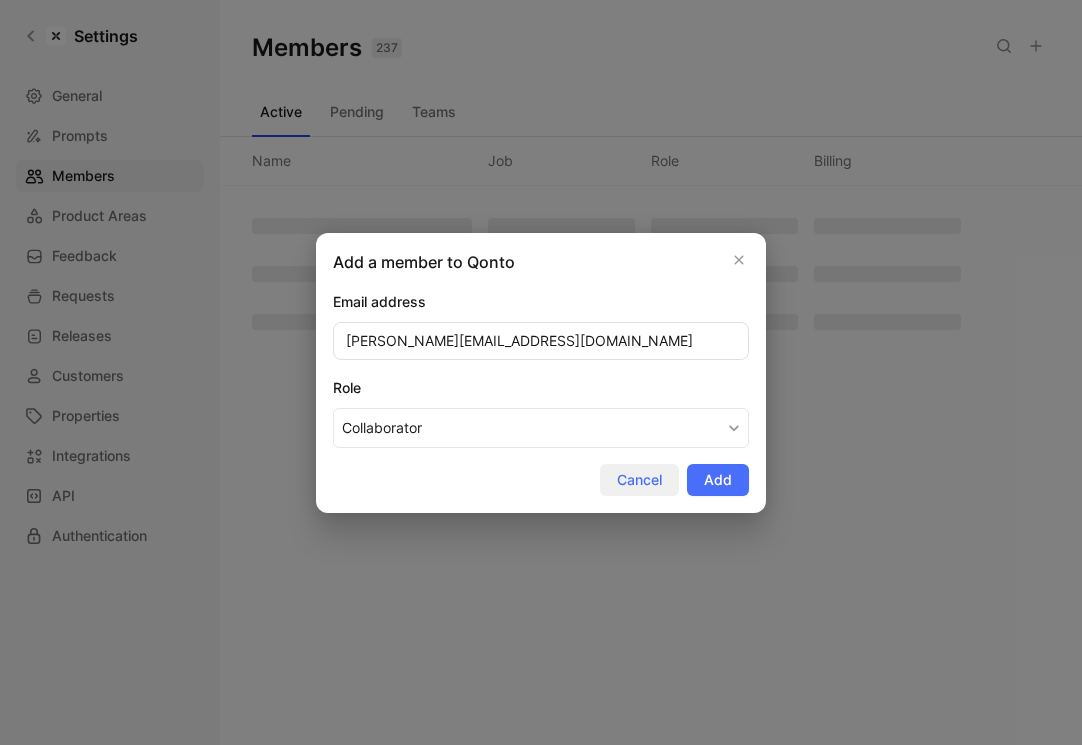 type on "[PERSON_NAME][EMAIL_ADDRESS][DOMAIN_NAME]" 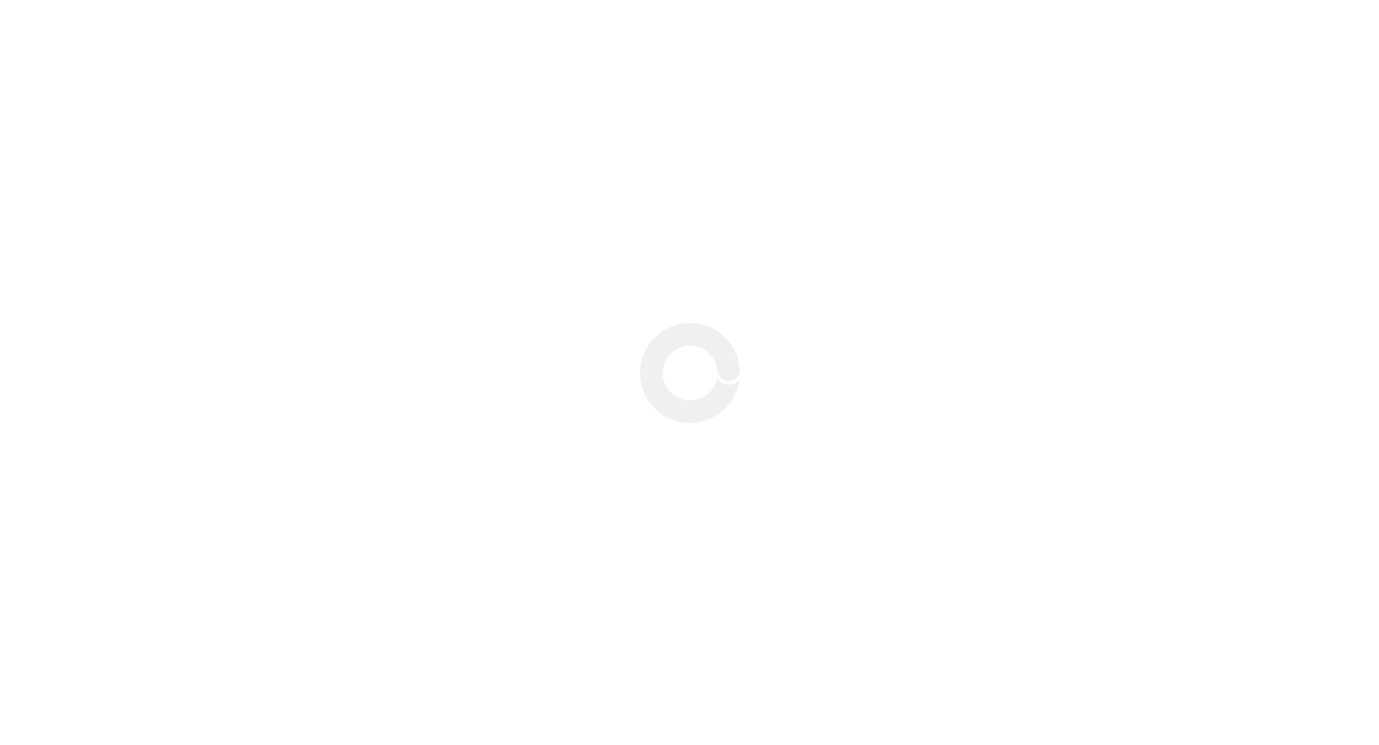 scroll, scrollTop: 0, scrollLeft: 0, axis: both 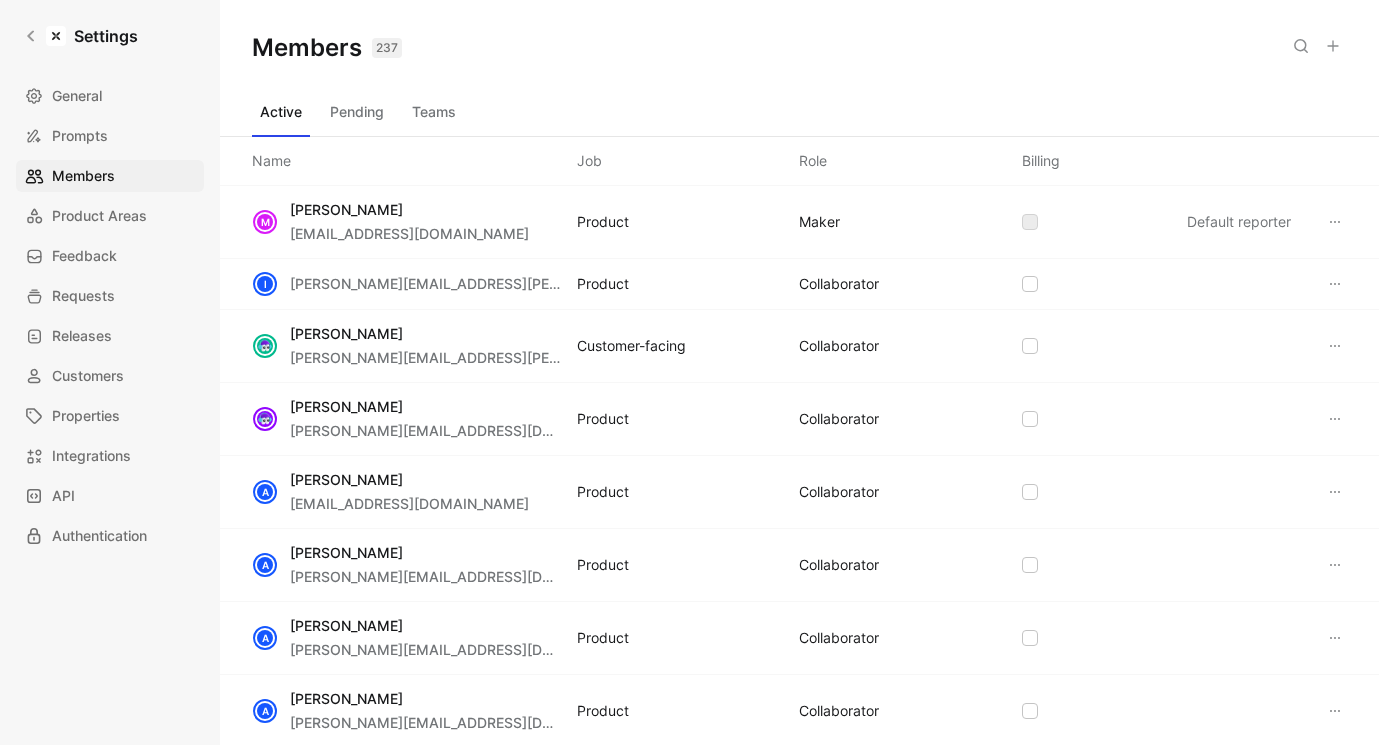 click 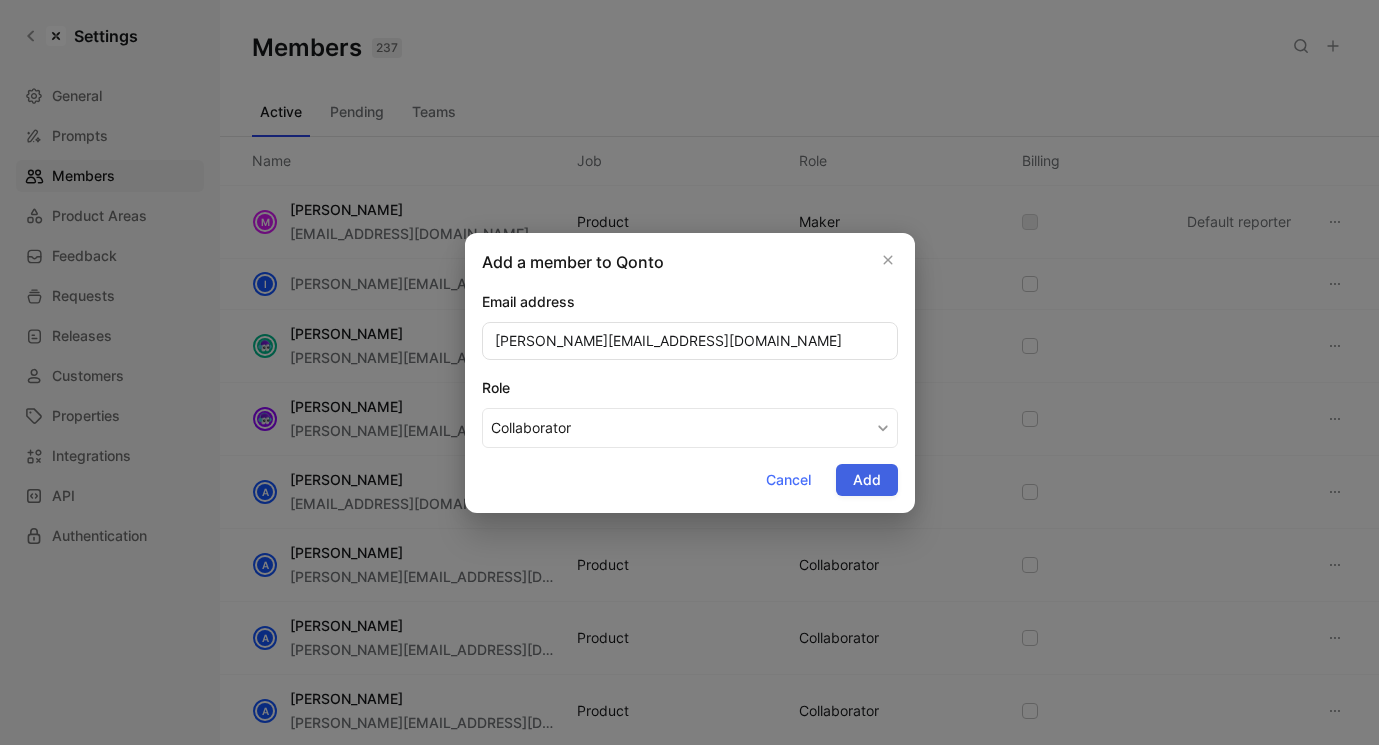 type on "[PERSON_NAME][EMAIL_ADDRESS][DOMAIN_NAME]" 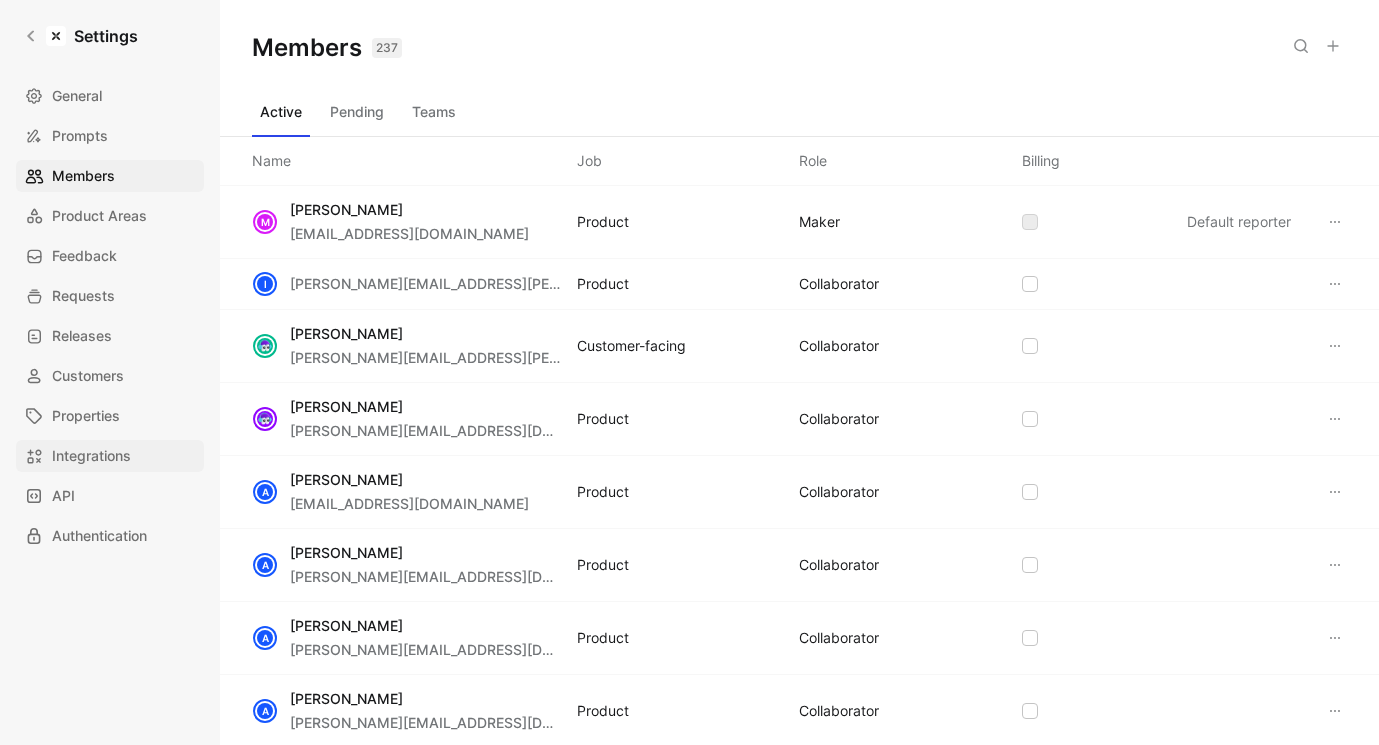click on "Integrations" at bounding box center [91, 456] 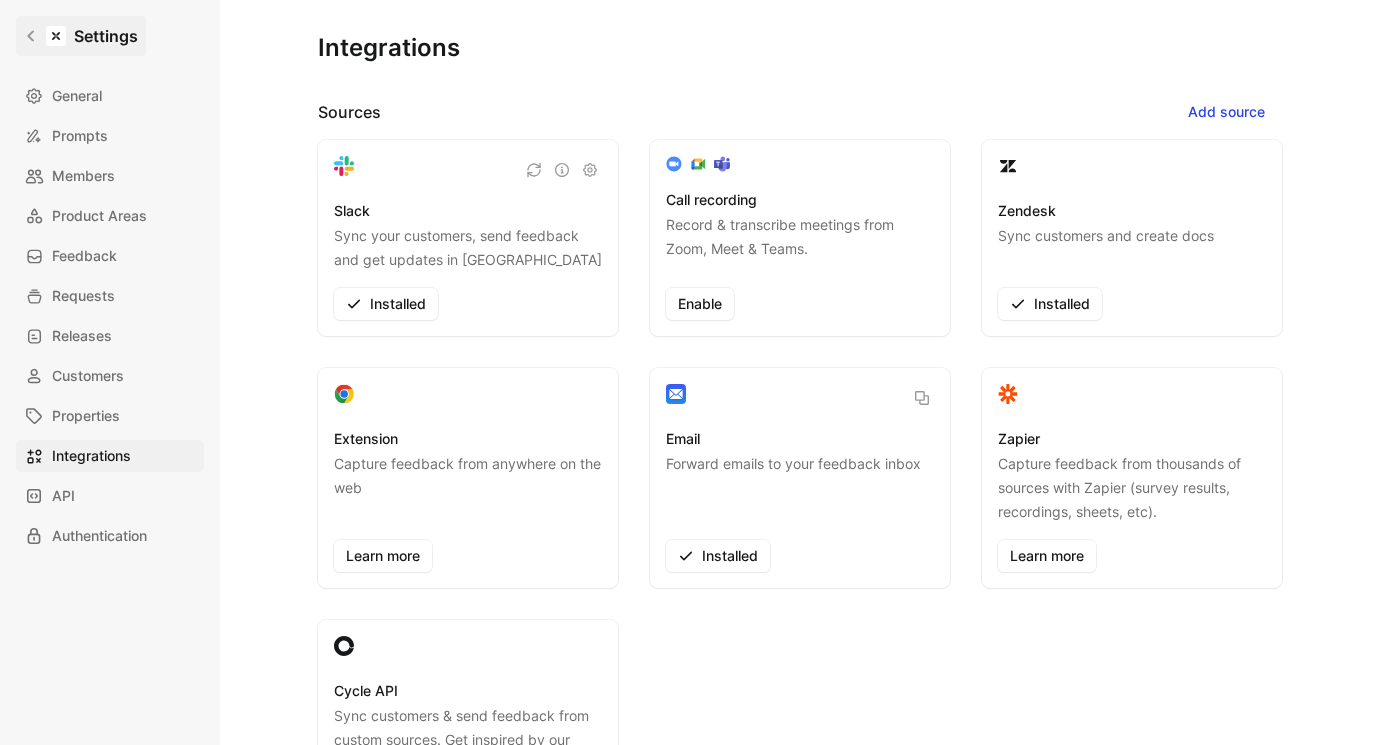 click 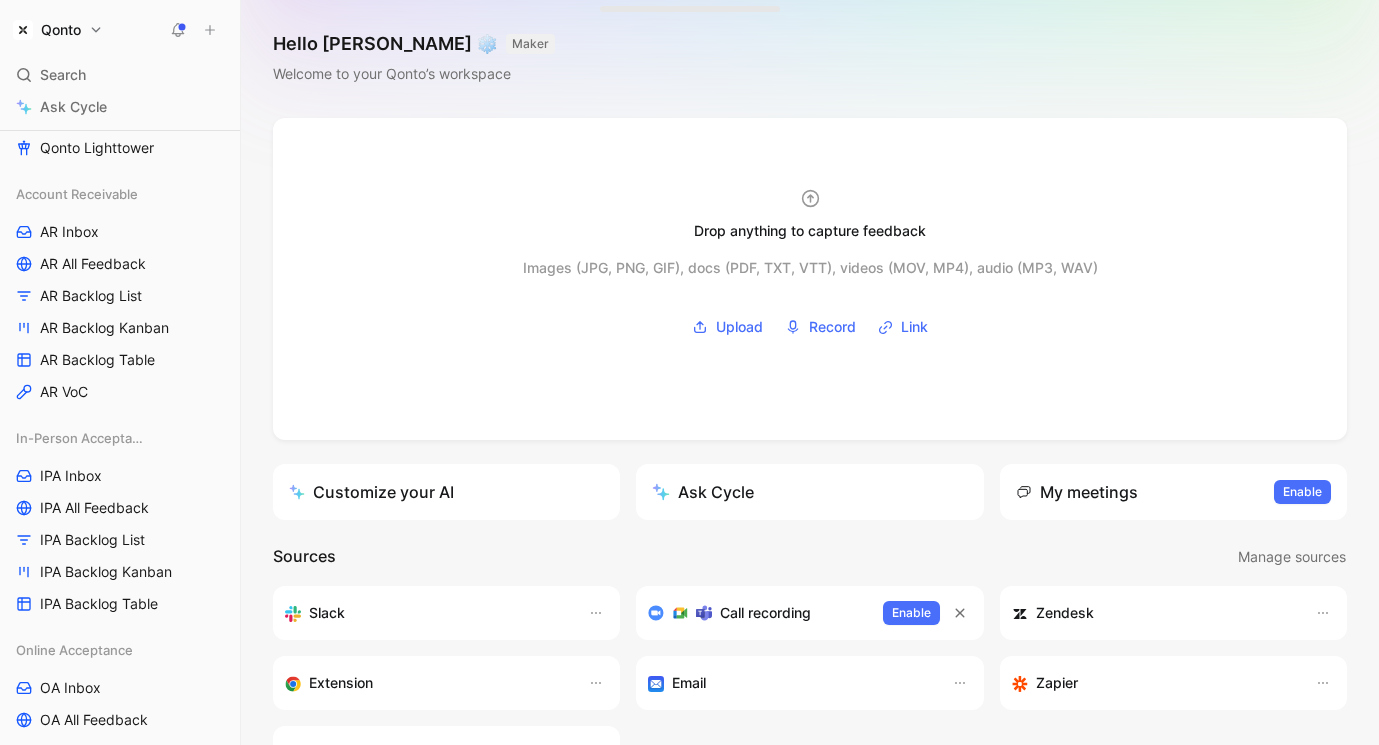 scroll, scrollTop: 0, scrollLeft: 0, axis: both 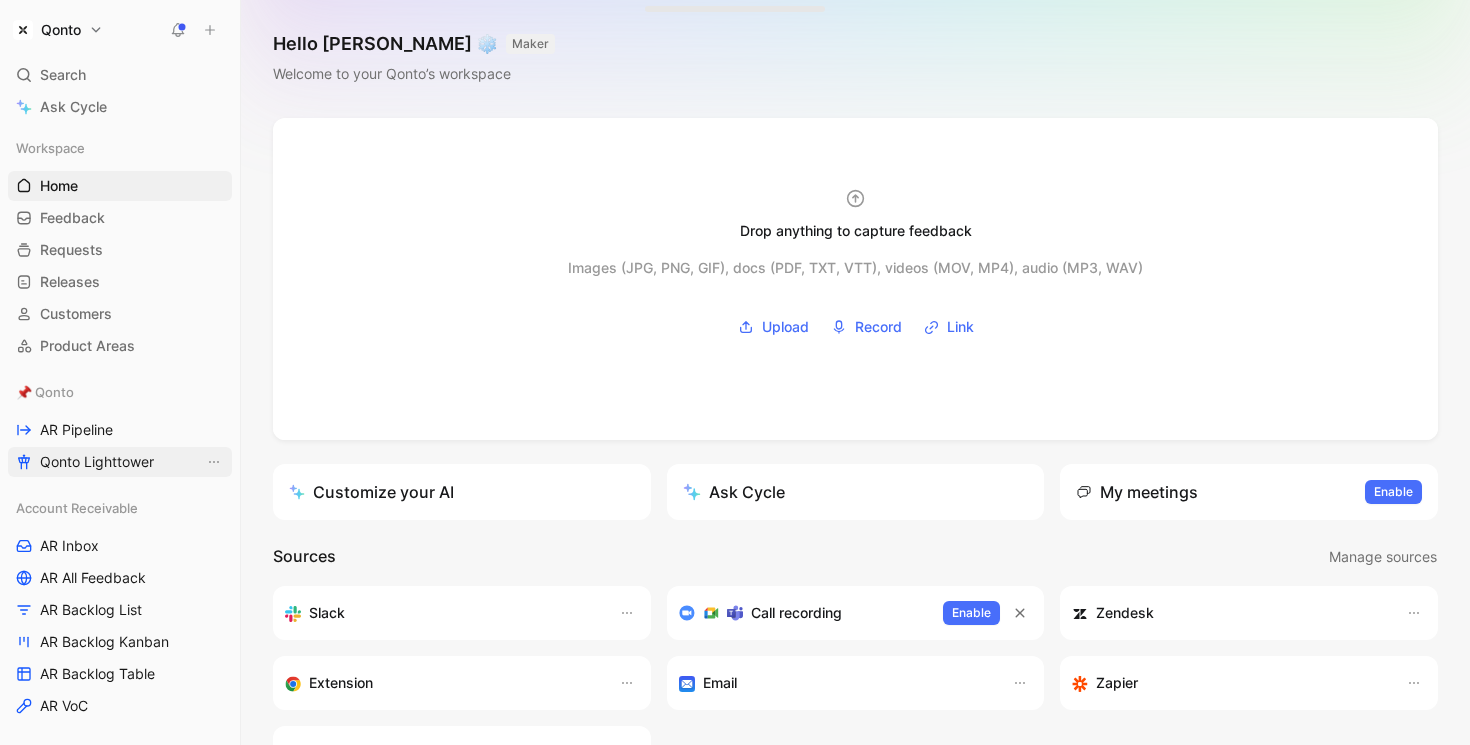 click on "Qonto Lighttower" at bounding box center [97, 462] 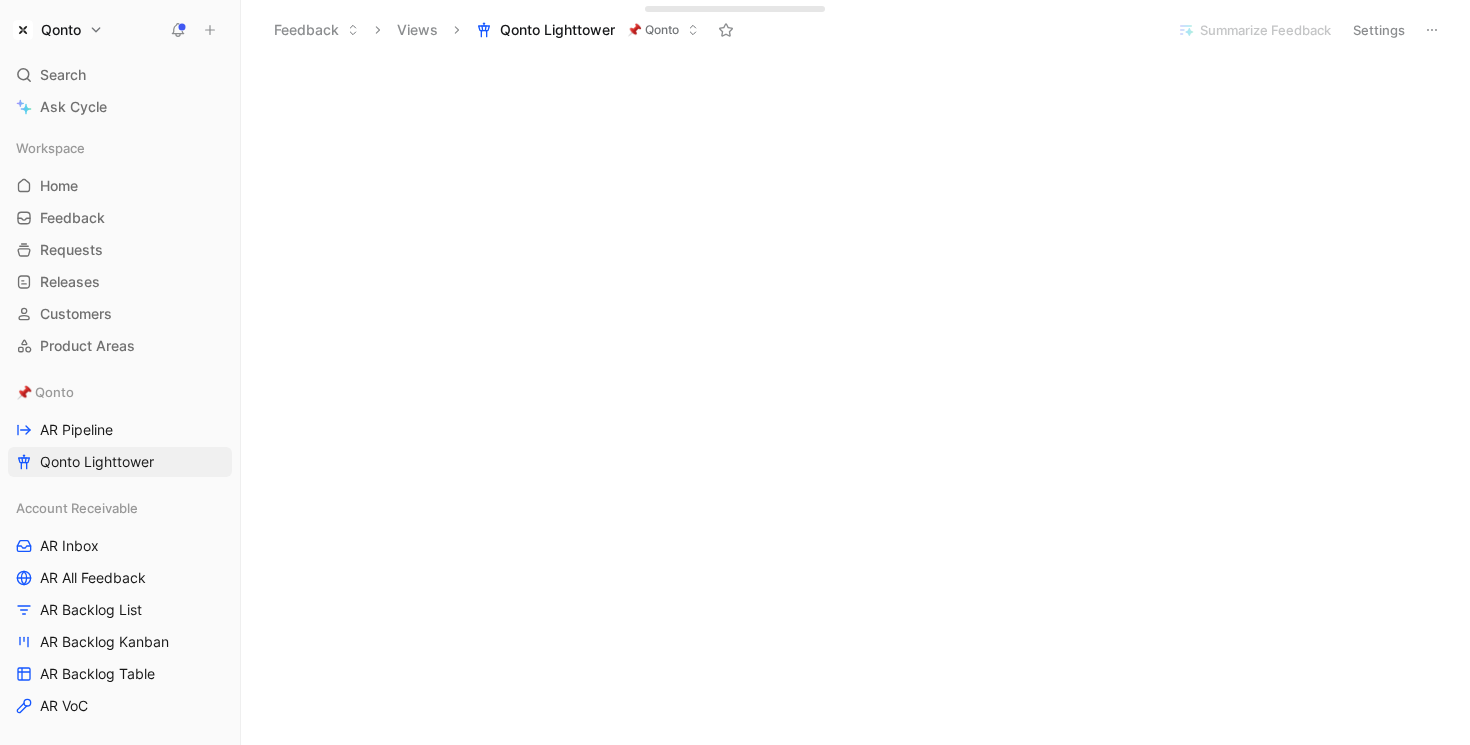 scroll, scrollTop: 370, scrollLeft: 0, axis: vertical 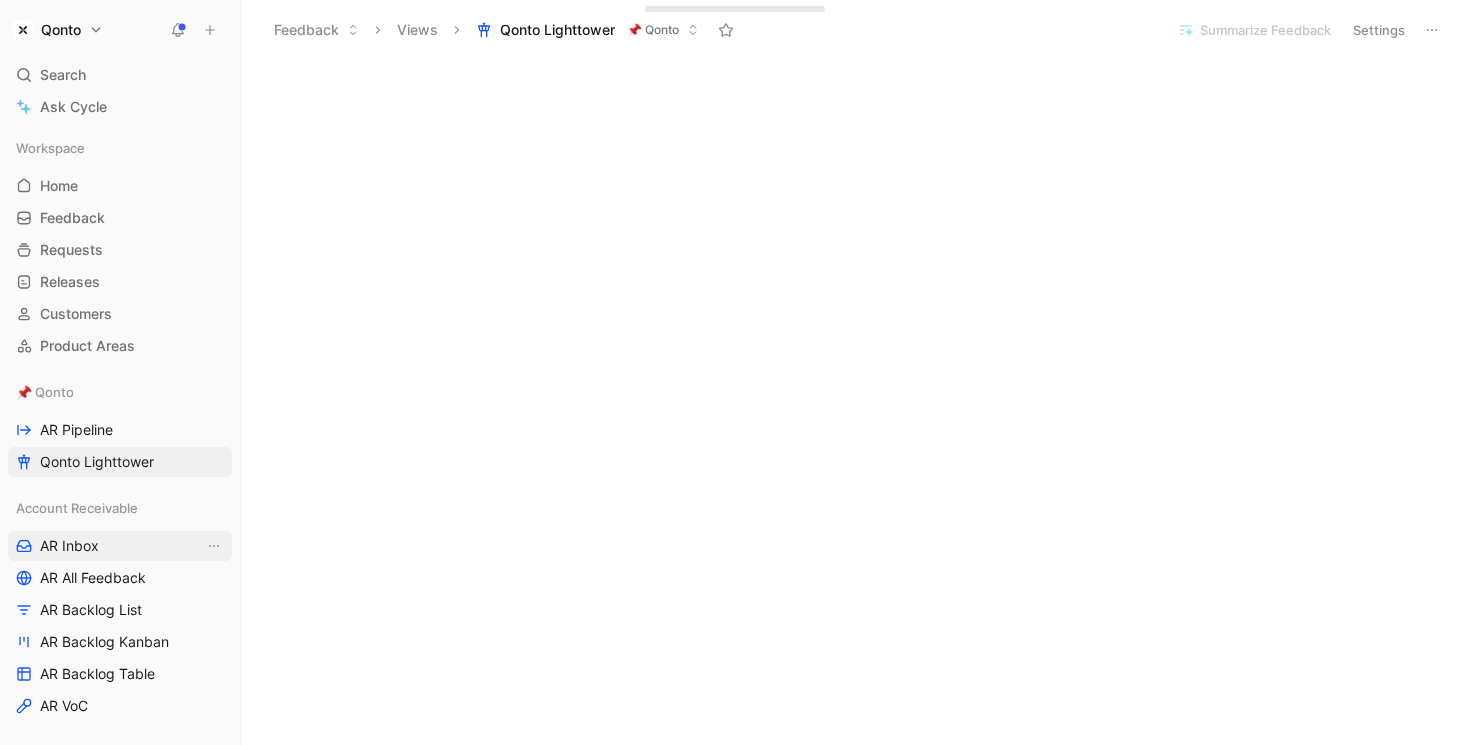click on "AR Inbox" at bounding box center (120, 546) 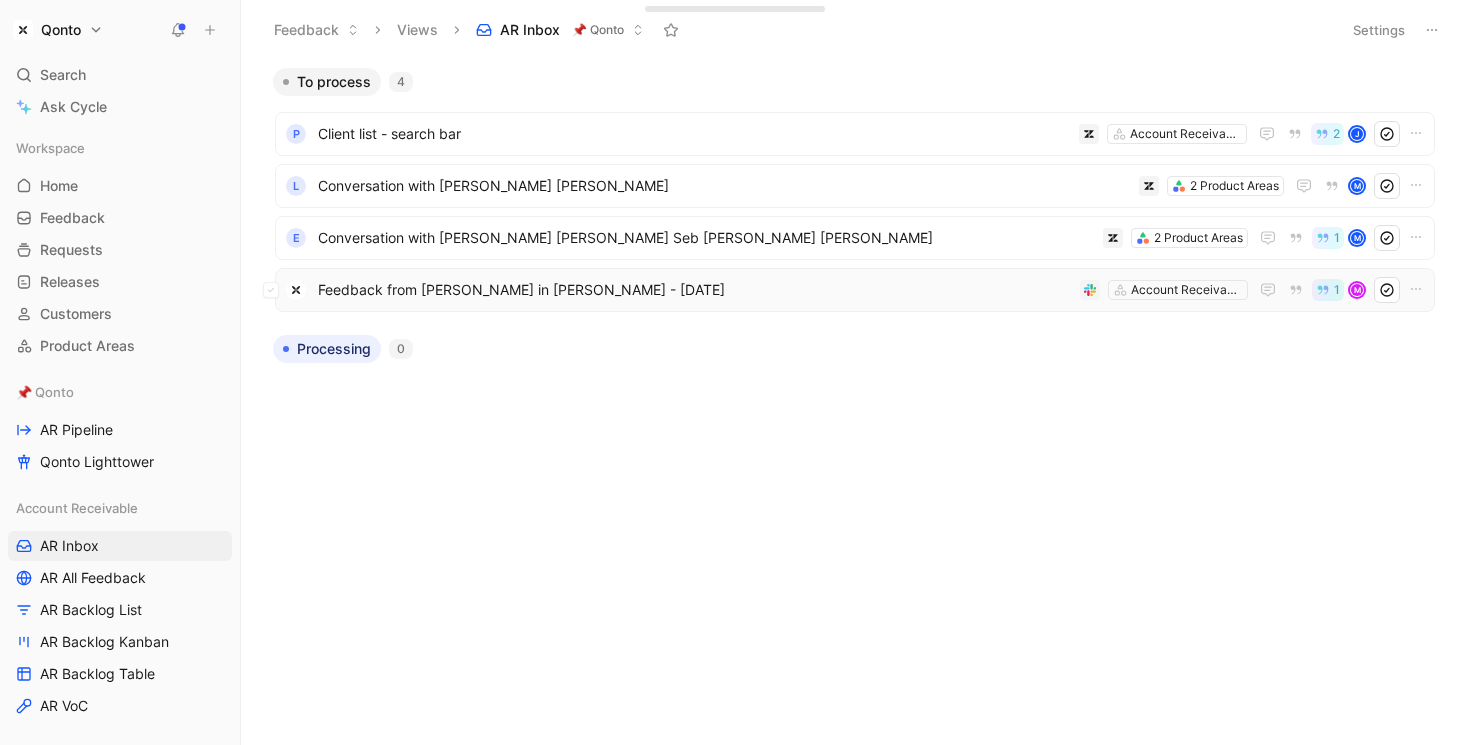 click on "Feedback from [PERSON_NAME] in [PERSON_NAME] - [DATE]" at bounding box center [695, 290] 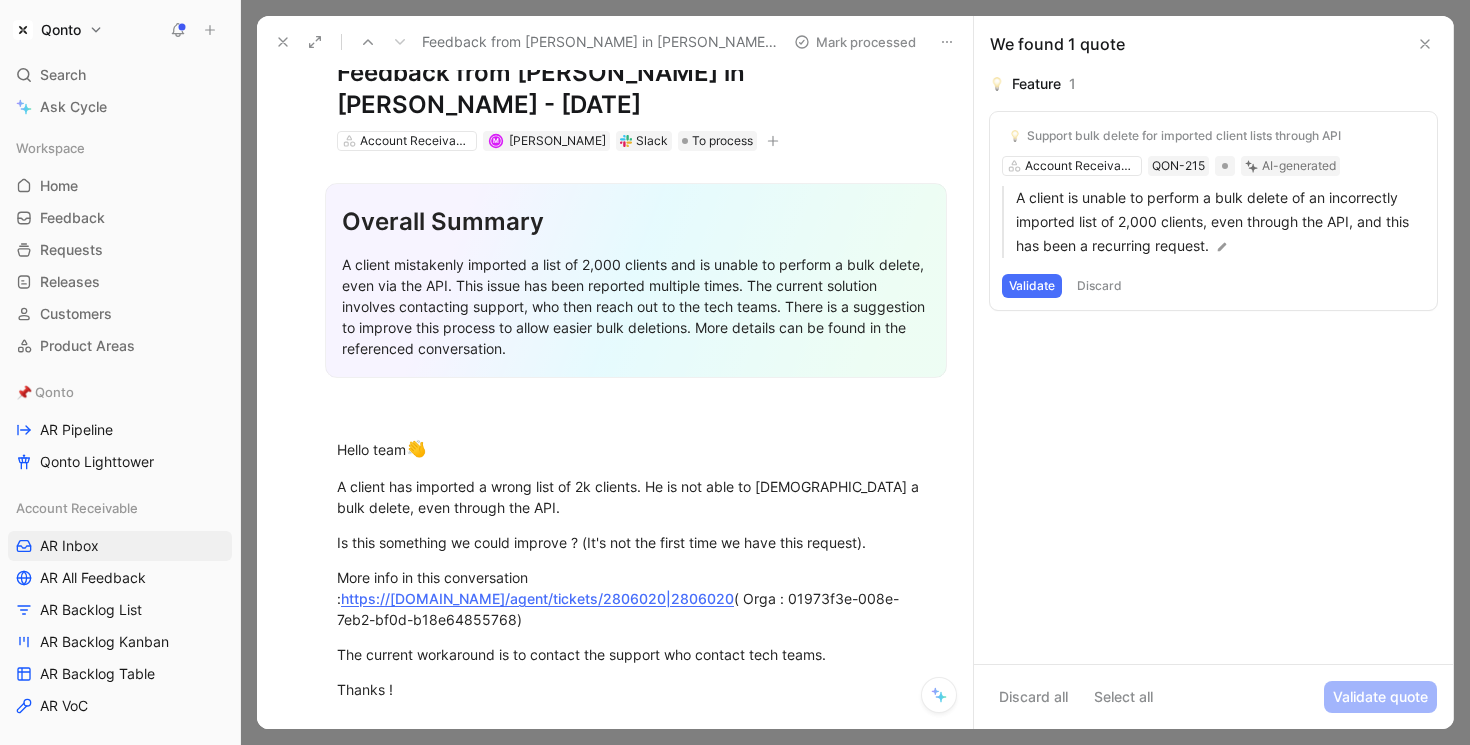 scroll, scrollTop: 29, scrollLeft: 0, axis: vertical 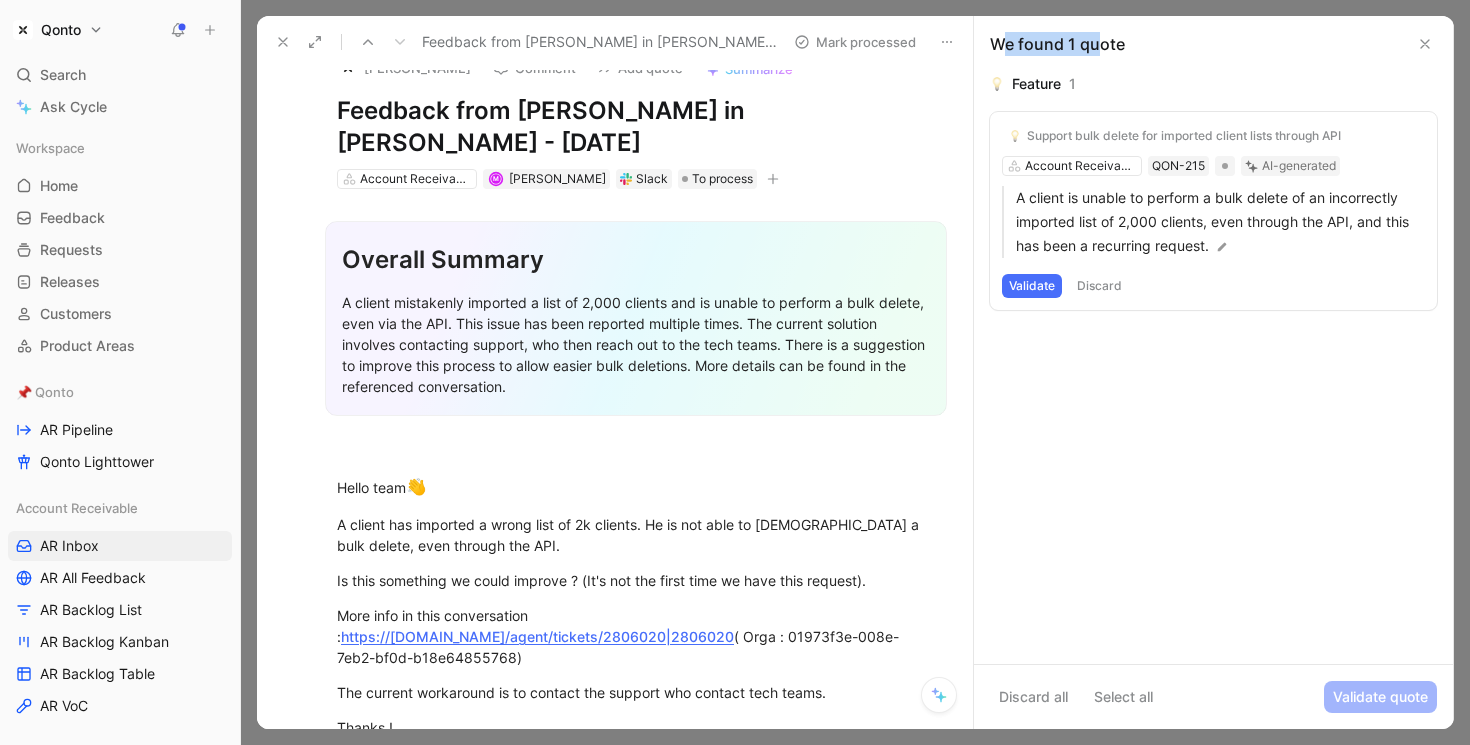 drag, startPoint x: 999, startPoint y: 48, endPoint x: 1099, endPoint y: 49, distance: 100.005 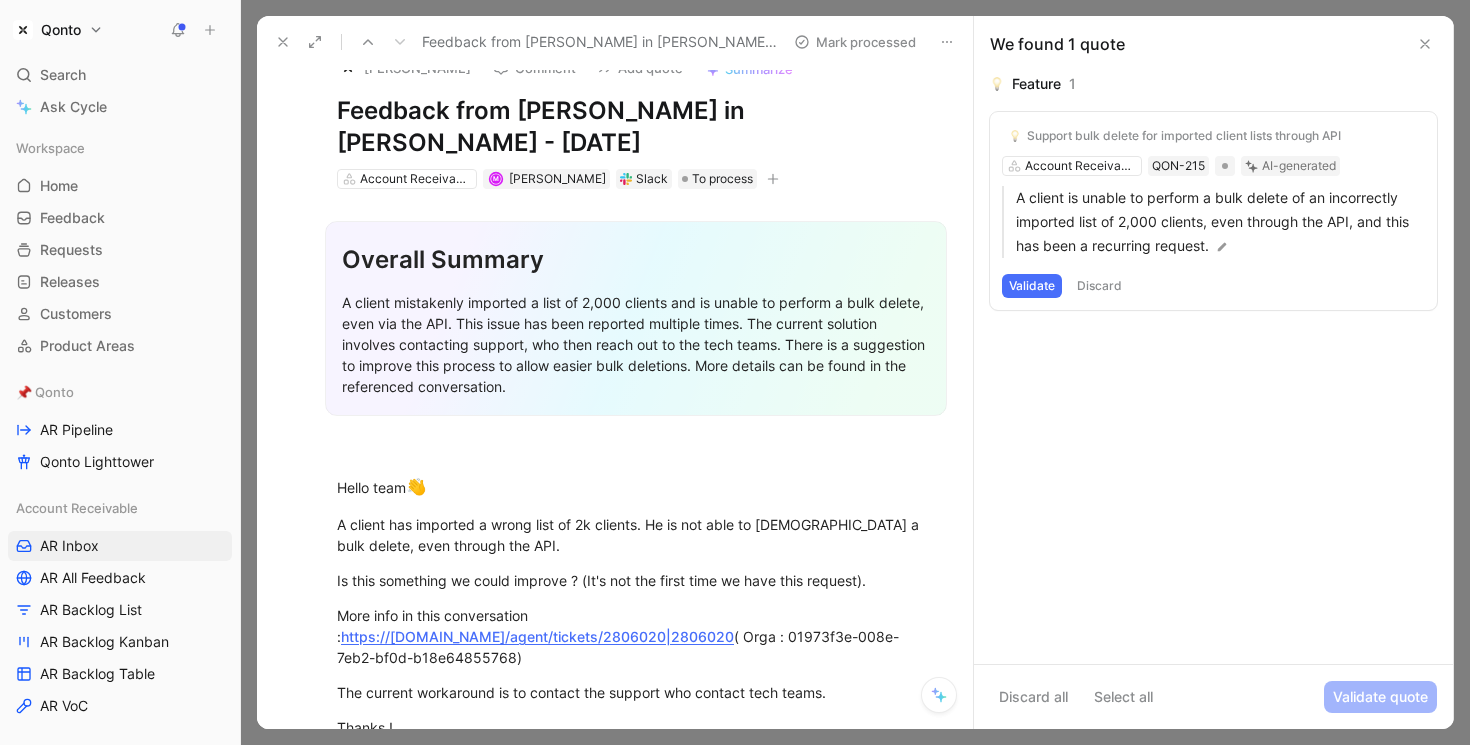 click 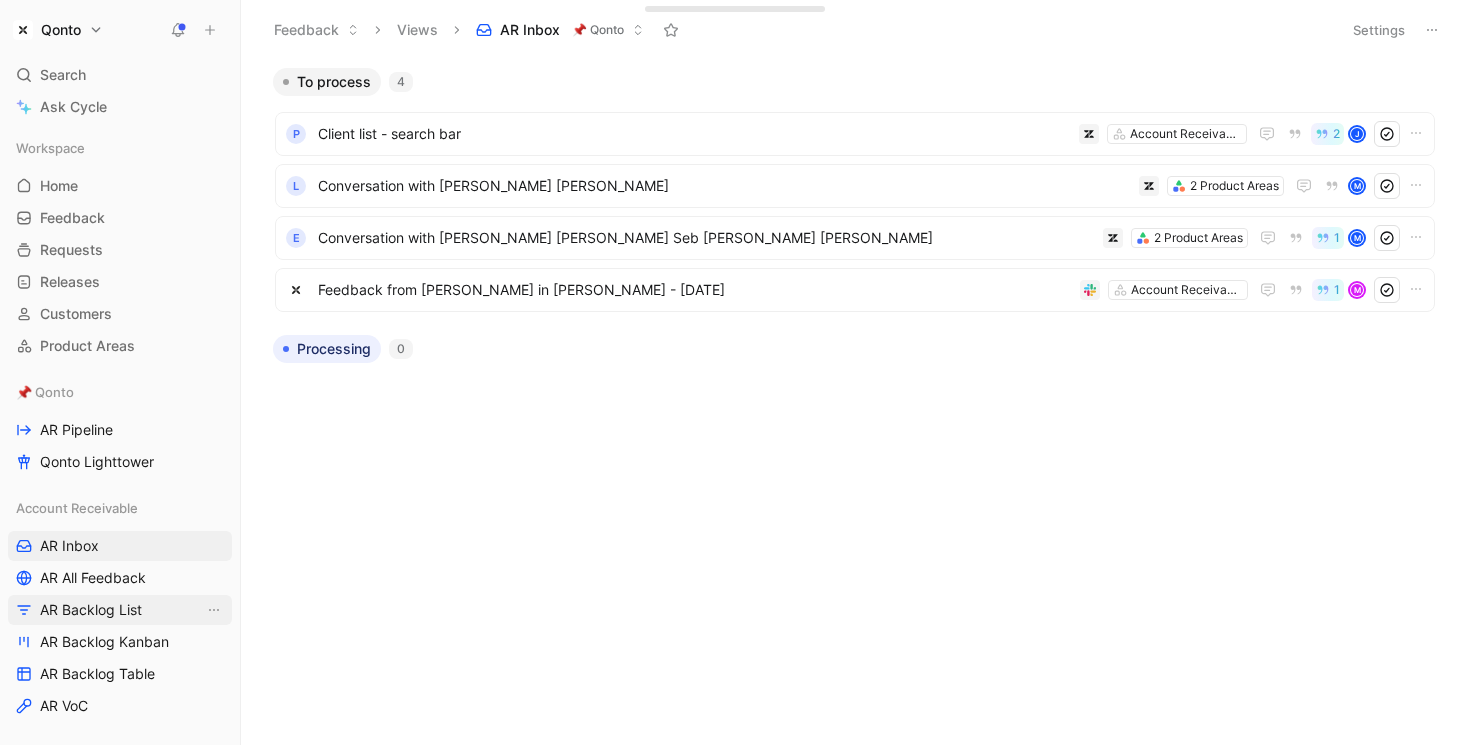 click on "AR Backlog List" at bounding box center [120, 610] 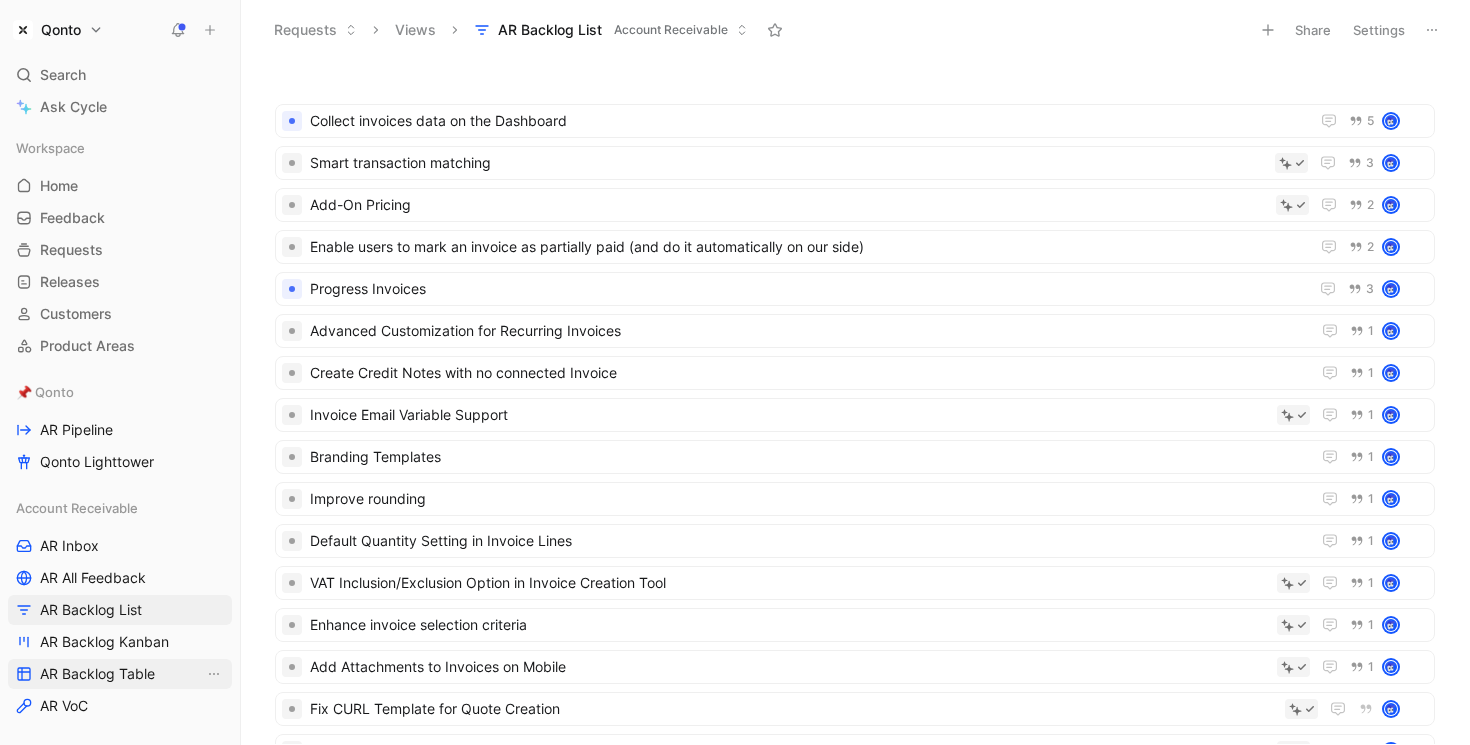 click on "AR Backlog Table" at bounding box center [97, 674] 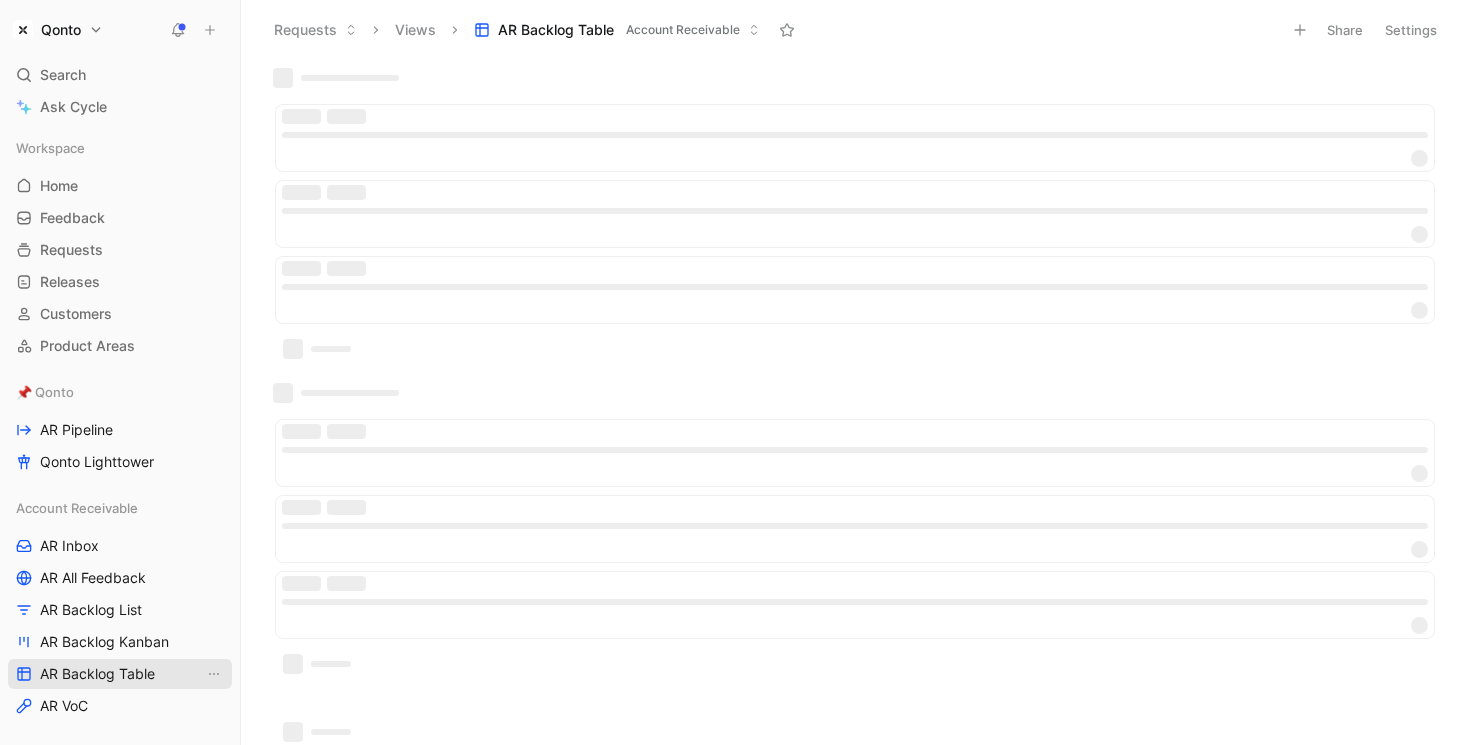 click on "AR Backlog Table" at bounding box center [120, 674] 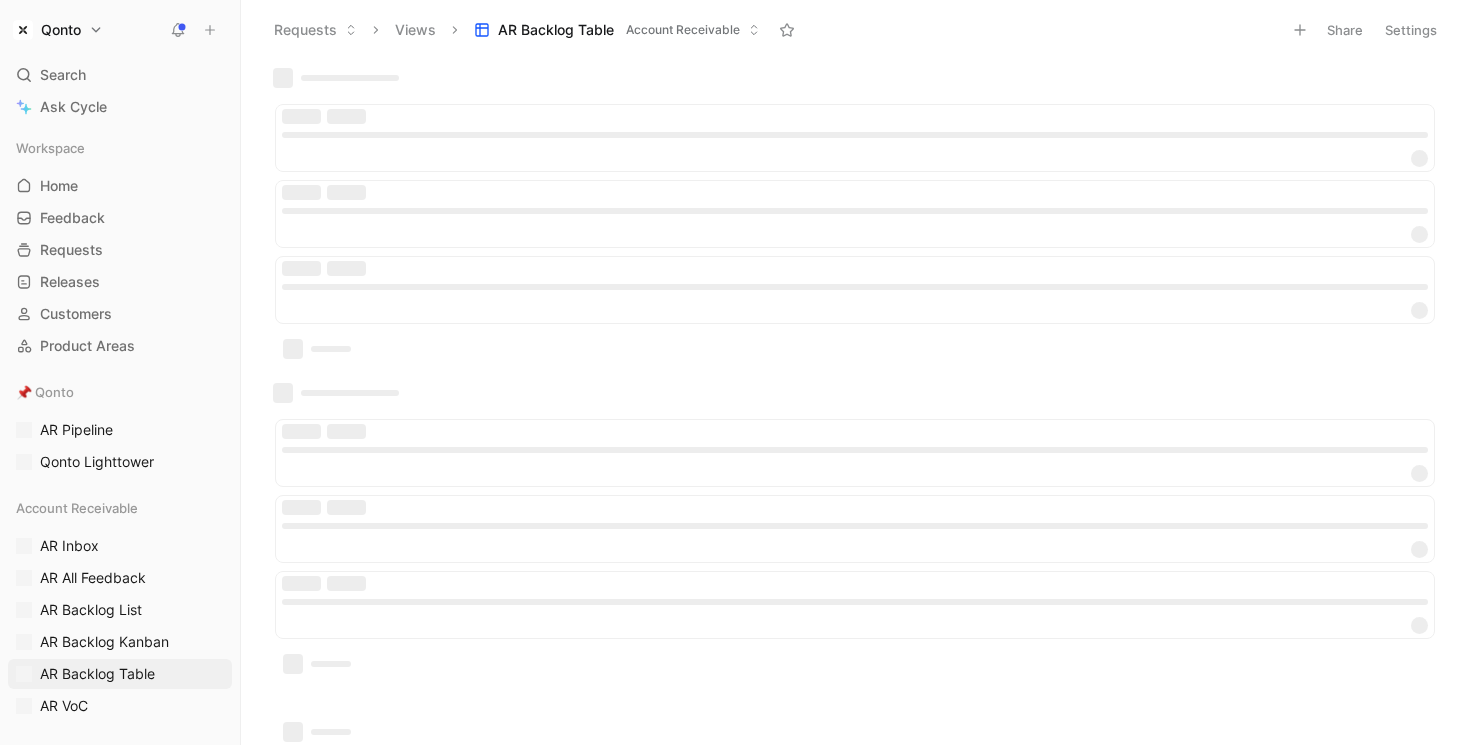 scroll, scrollTop: 0, scrollLeft: 0, axis: both 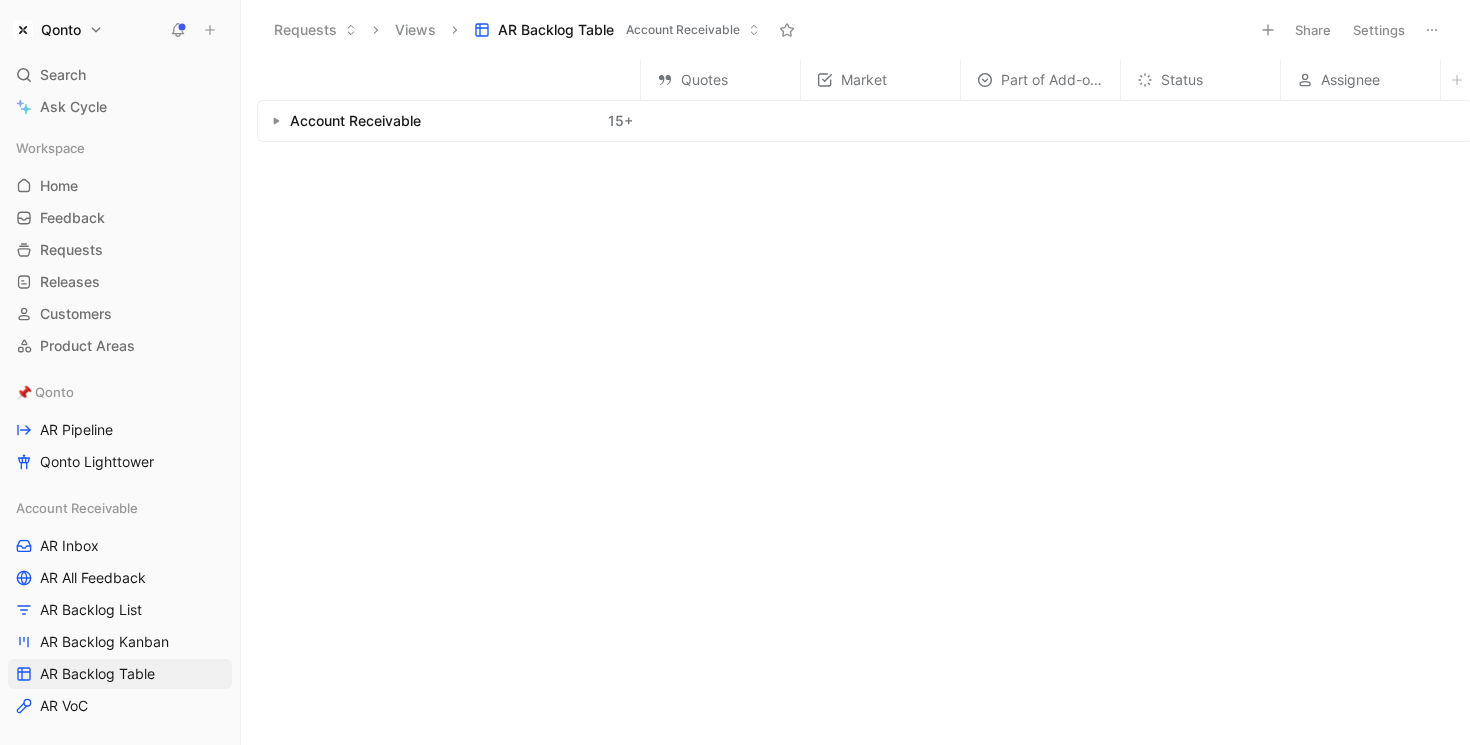 click at bounding box center [276, 121] 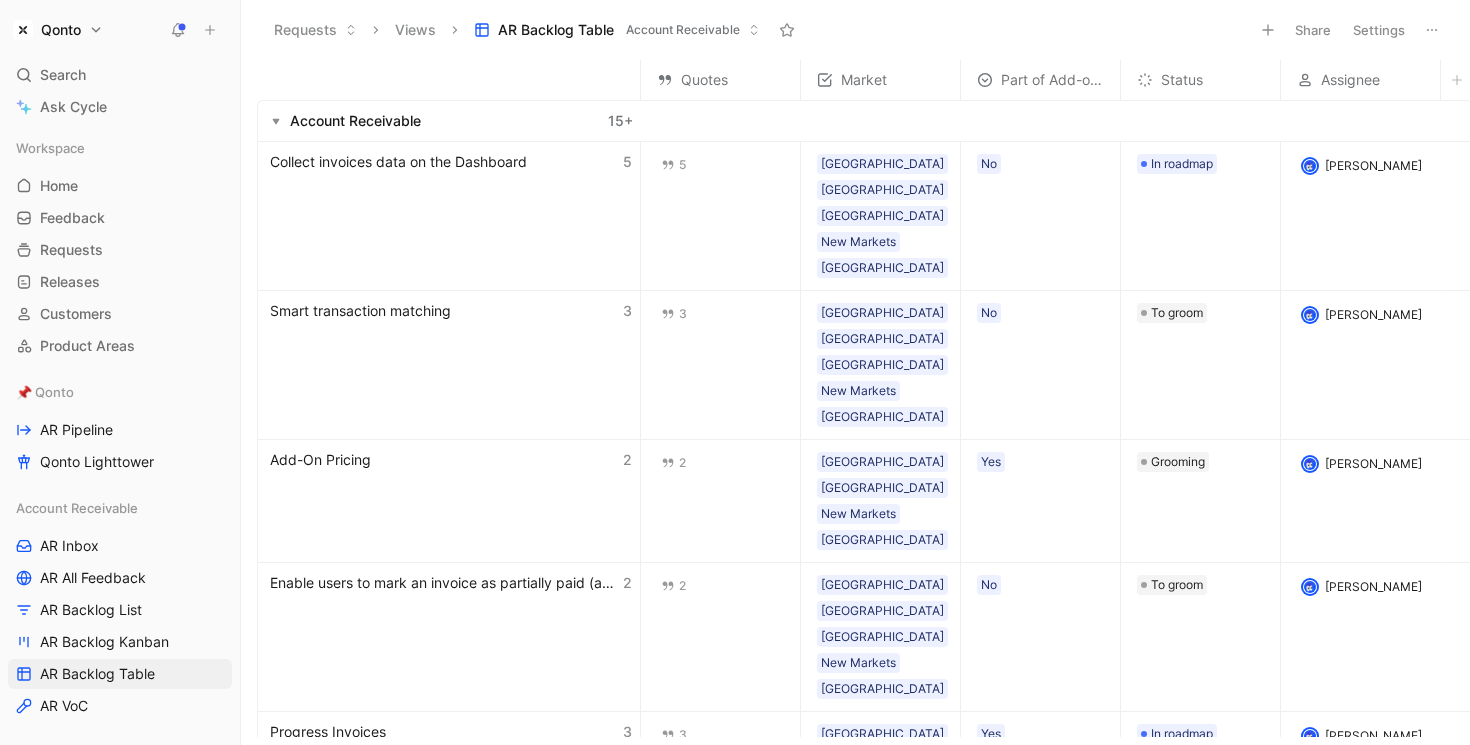 click on "Enable users to mark an invoice as partially paid (and do it automatically on our side)" at bounding box center [444, 583] 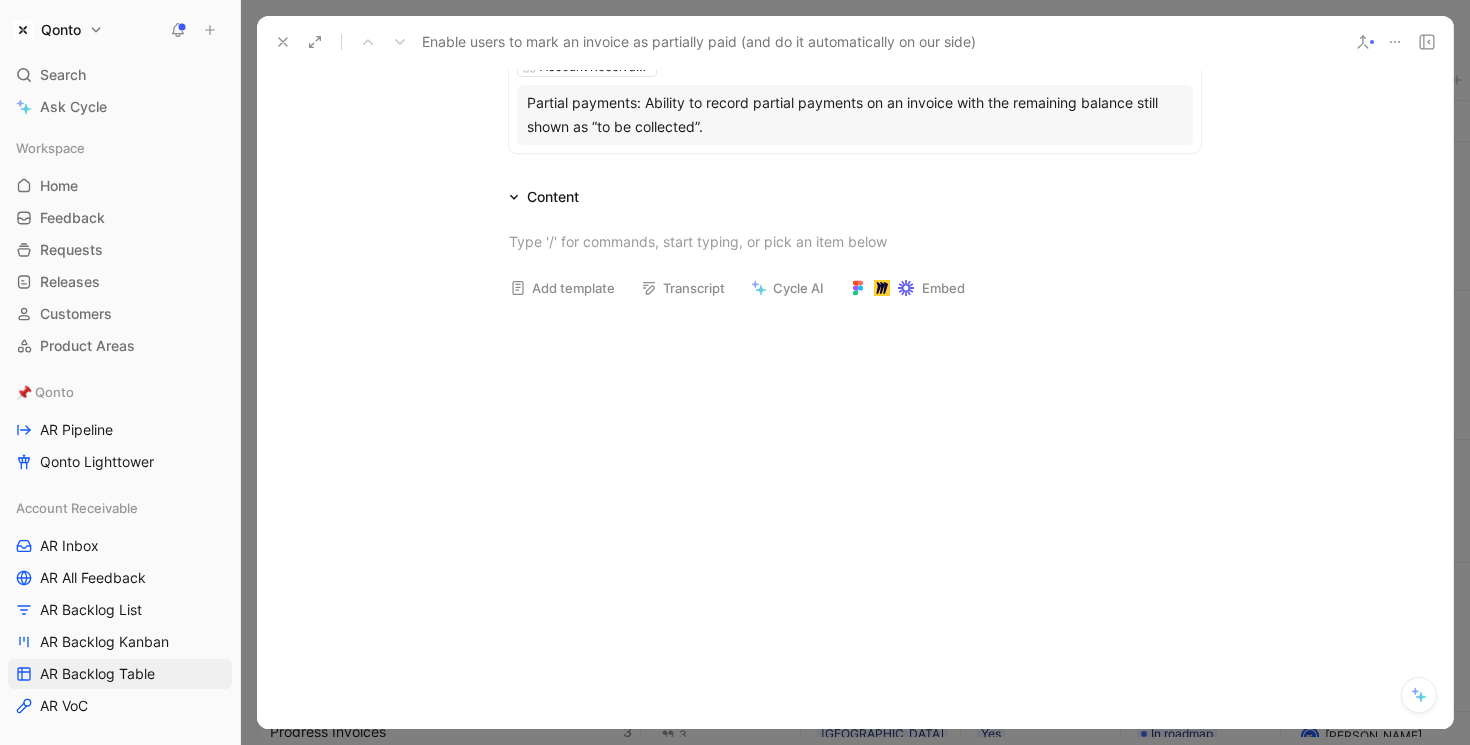 scroll, scrollTop: 0, scrollLeft: 0, axis: both 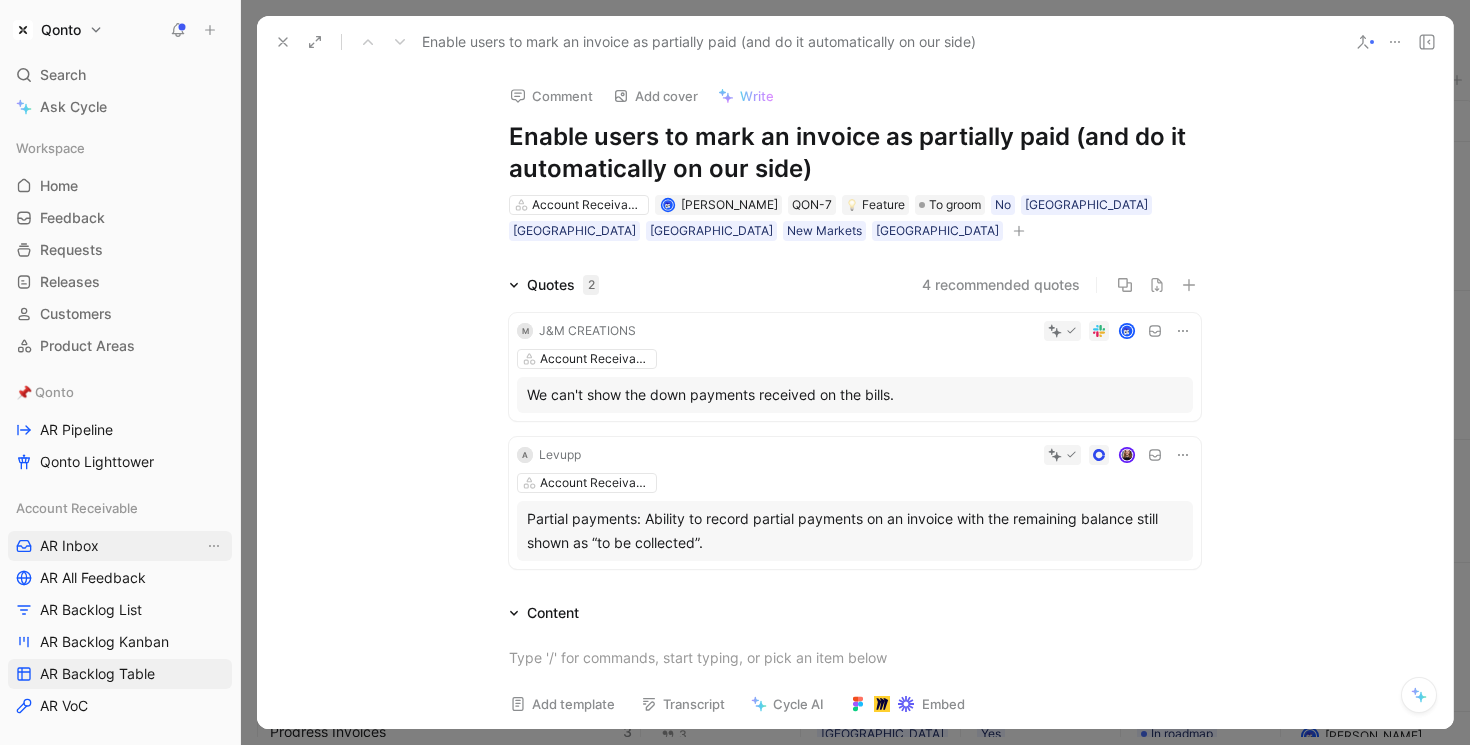 click on "AR Inbox" at bounding box center [69, 546] 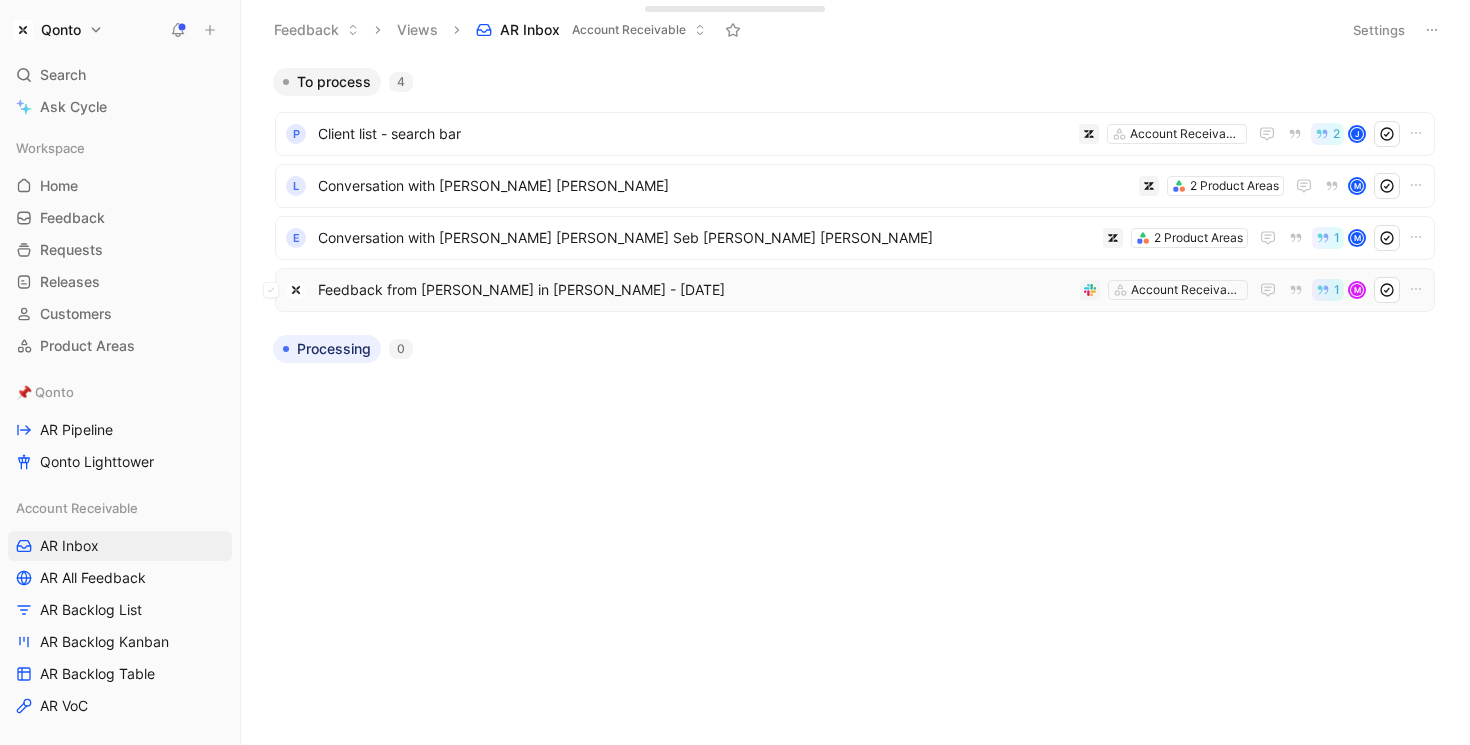 click on "Feedback from Julien Auguy in Slack - 7/9/2025" at bounding box center [695, 290] 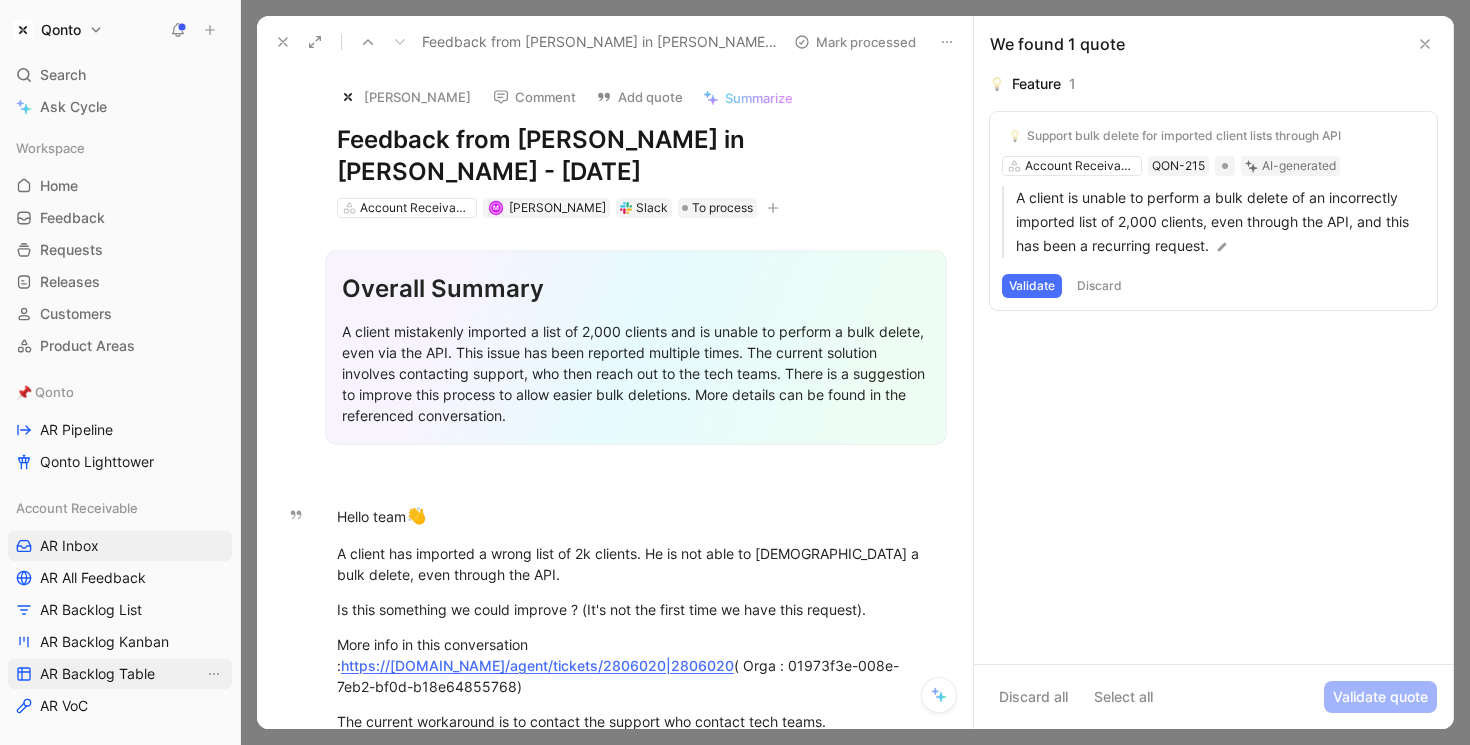 click on "AR Backlog Table" at bounding box center (97, 674) 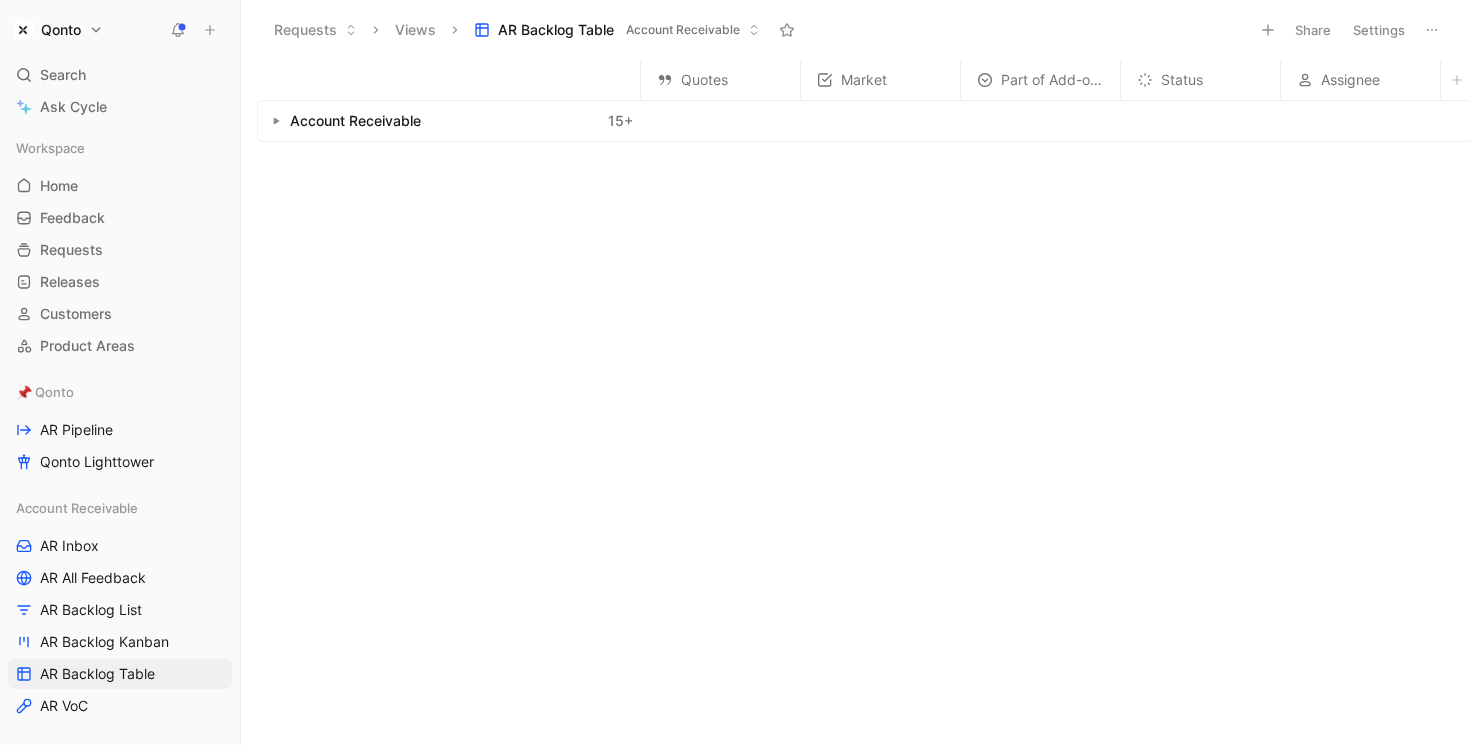 click 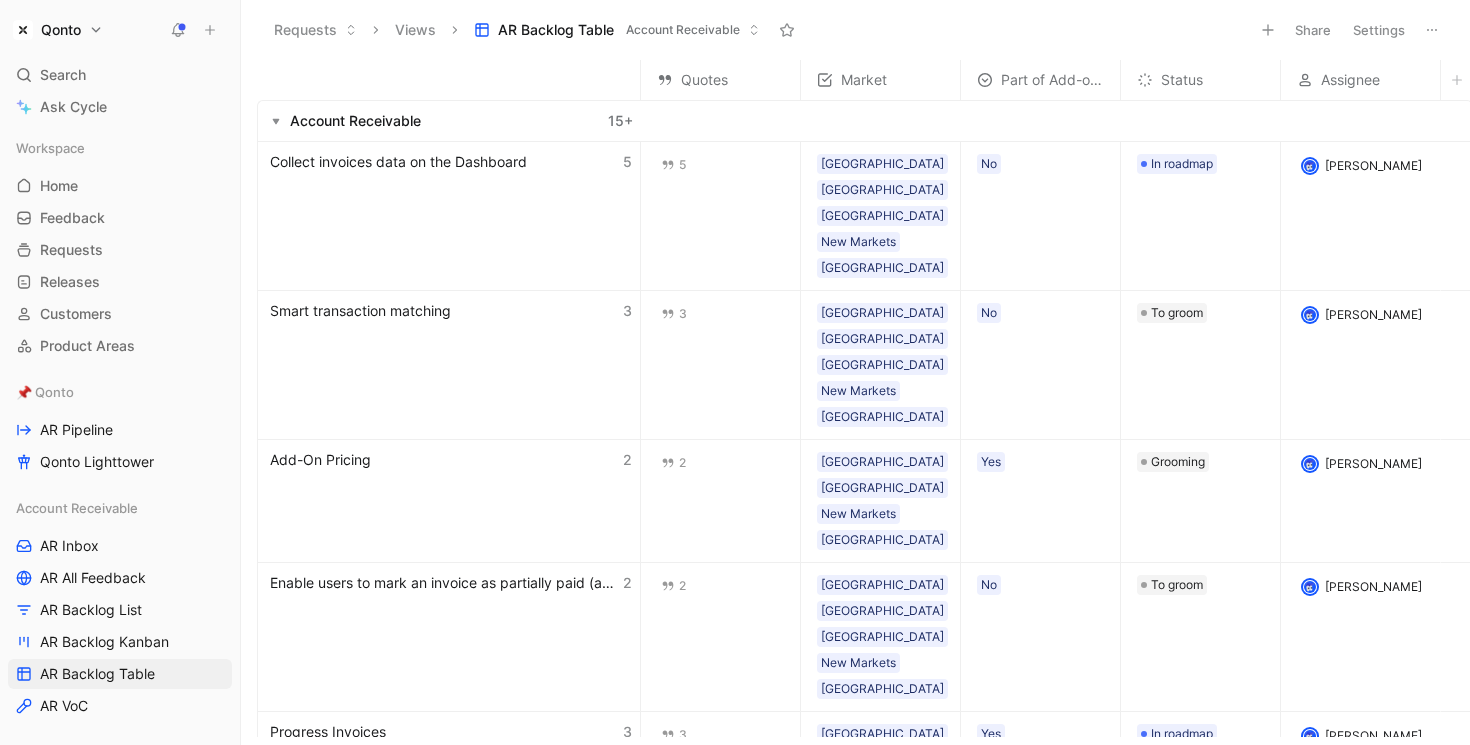 click on "Enable users to mark an invoice as partially paid (and do it automatically on our side)" at bounding box center (444, 583) 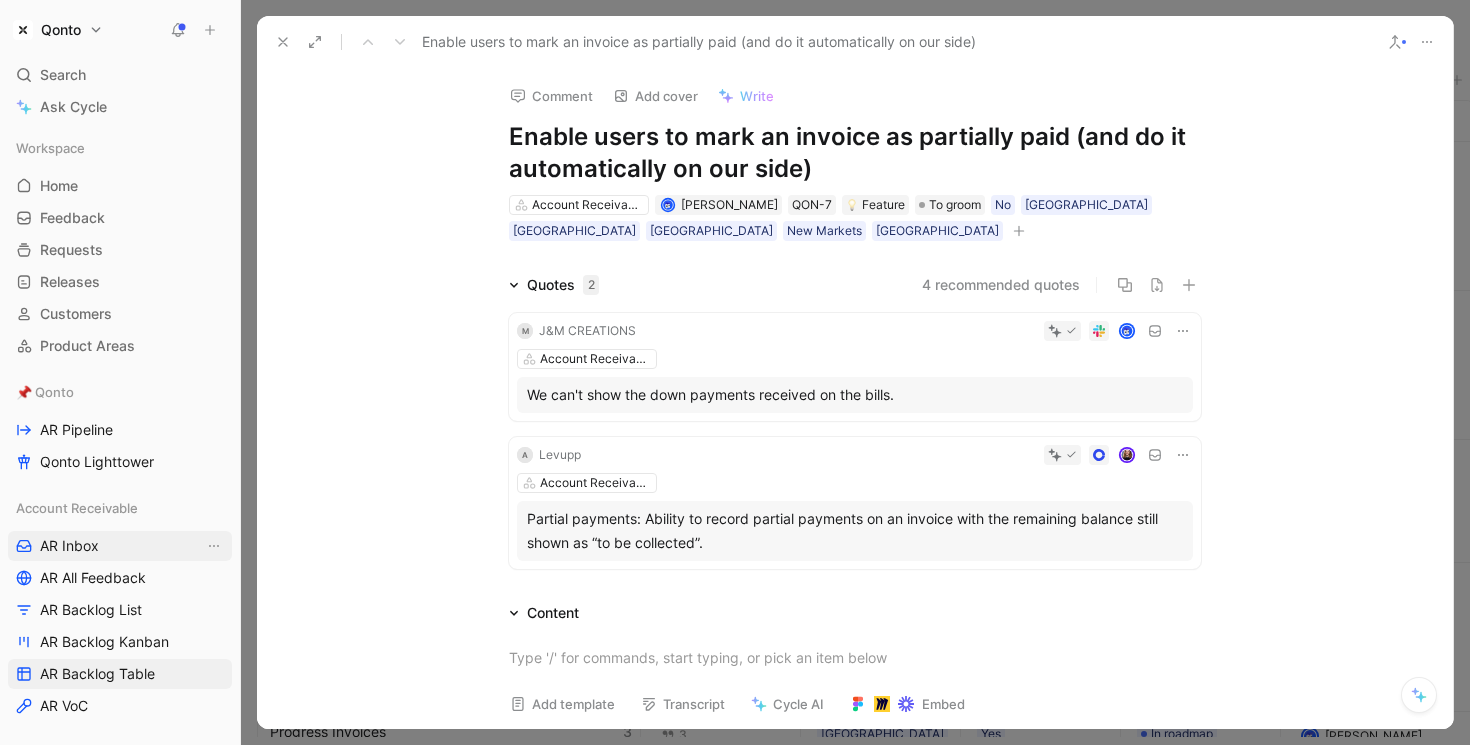 click on "AR Inbox" at bounding box center [120, 546] 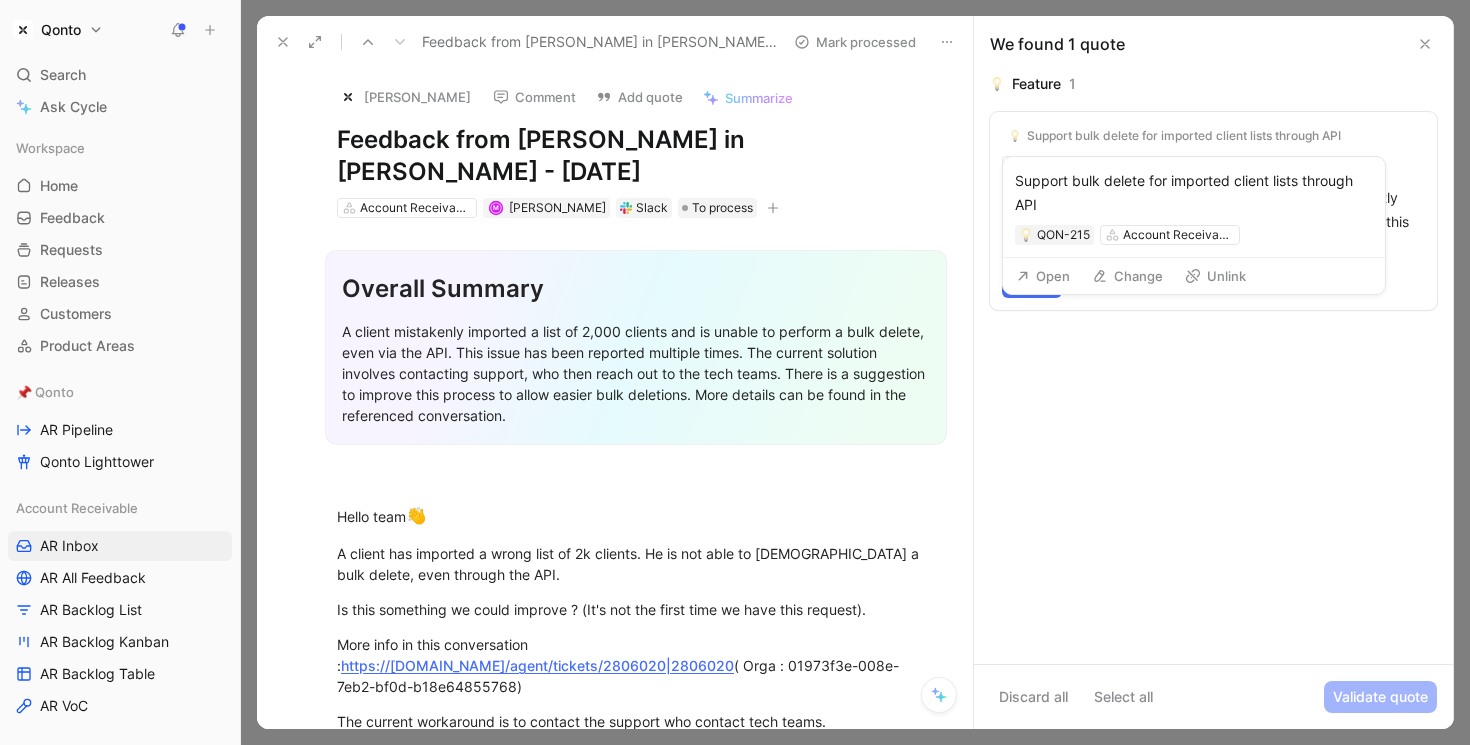 click on "Support bulk delete for imported client lists through API" at bounding box center (1184, 136) 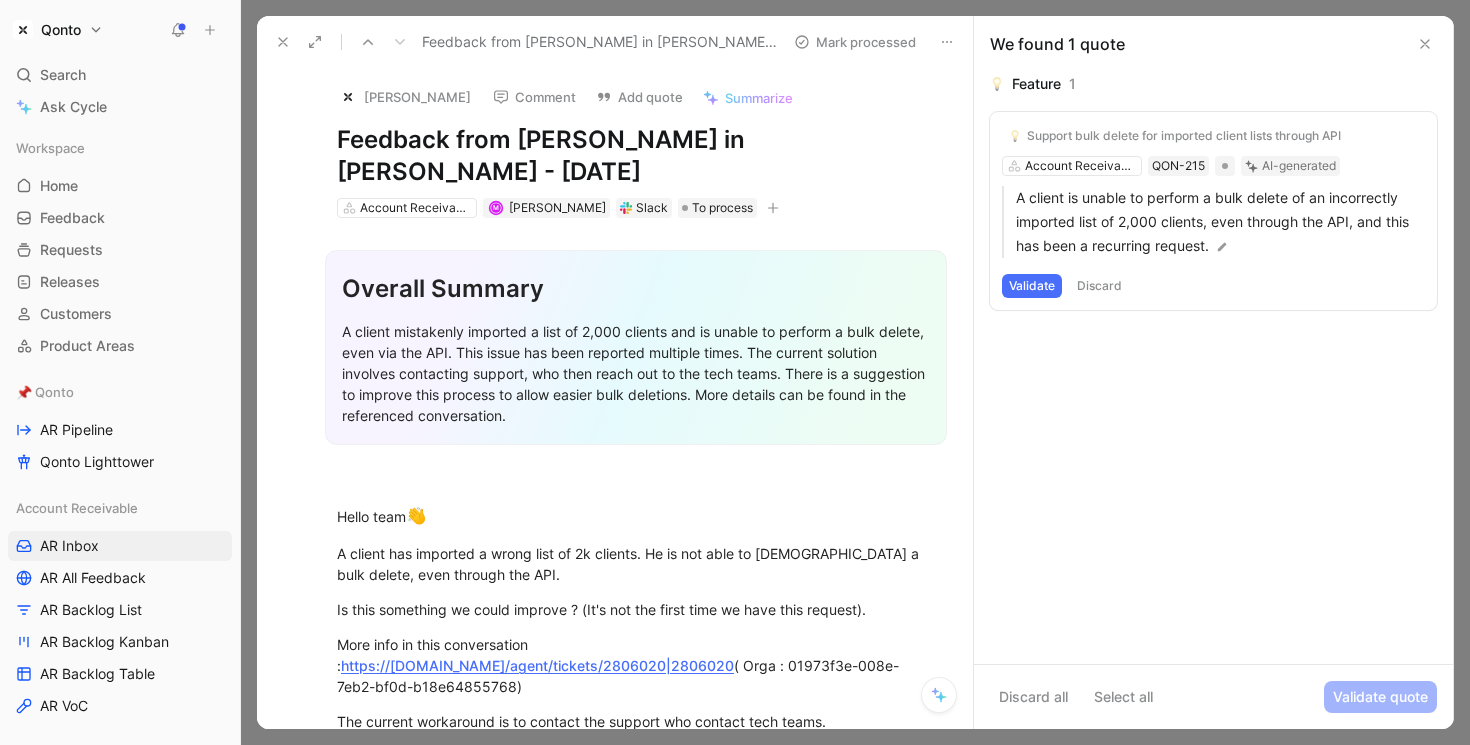 click at bounding box center (283, 42) 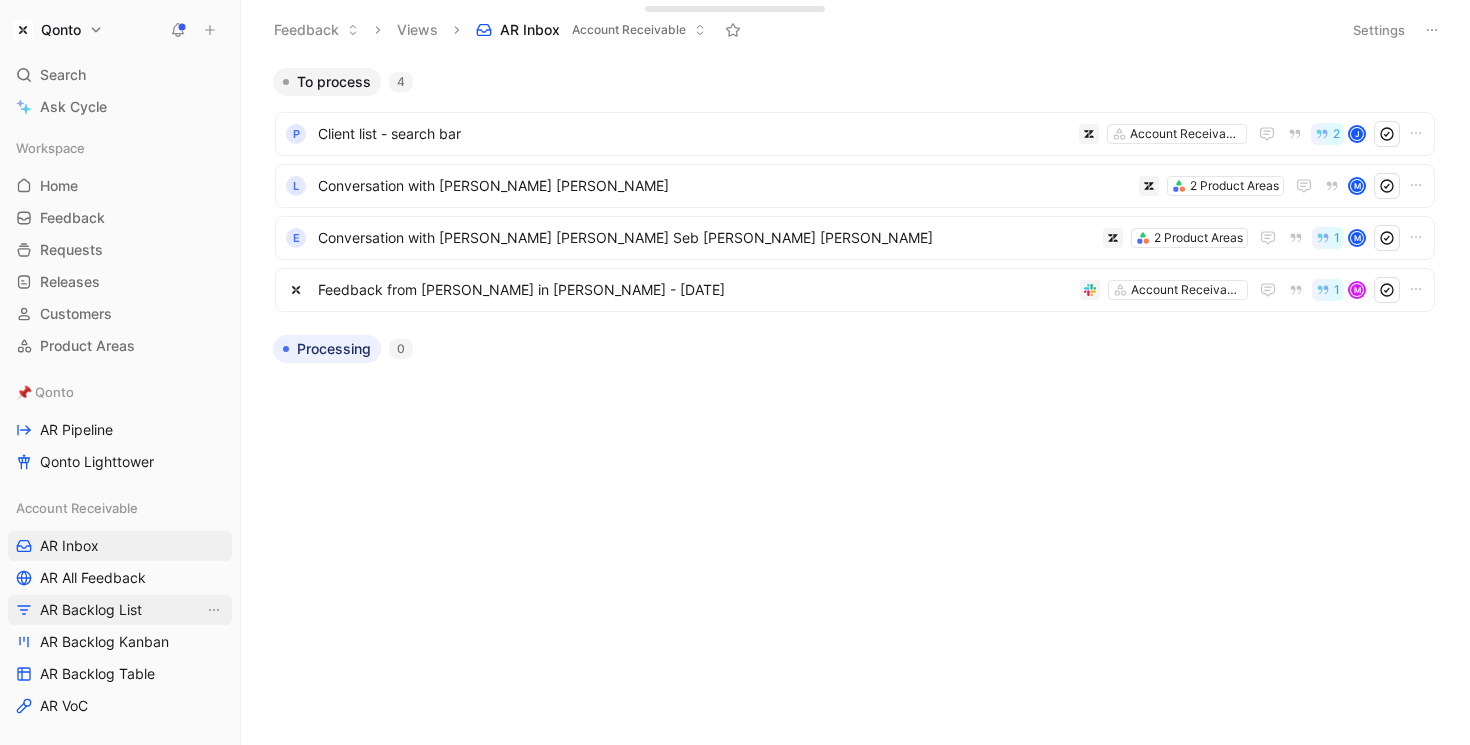 click on "AR Backlog List" at bounding box center [91, 610] 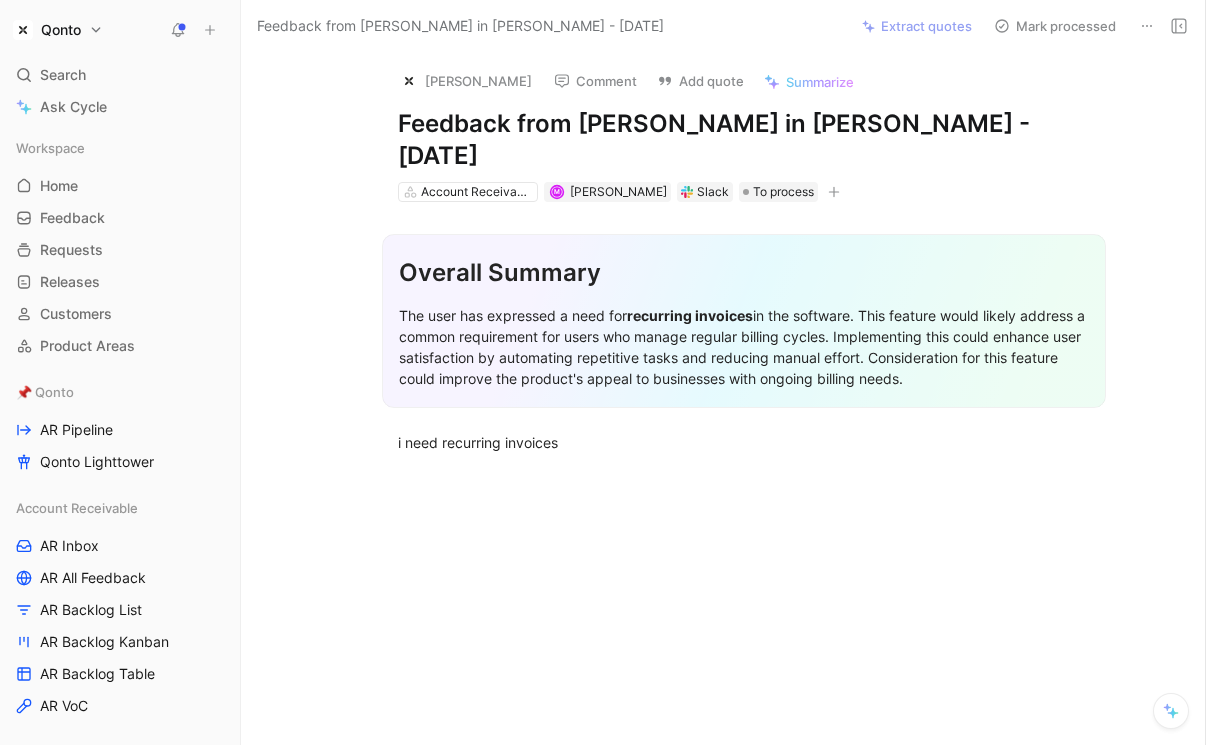 scroll, scrollTop: 0, scrollLeft: 0, axis: both 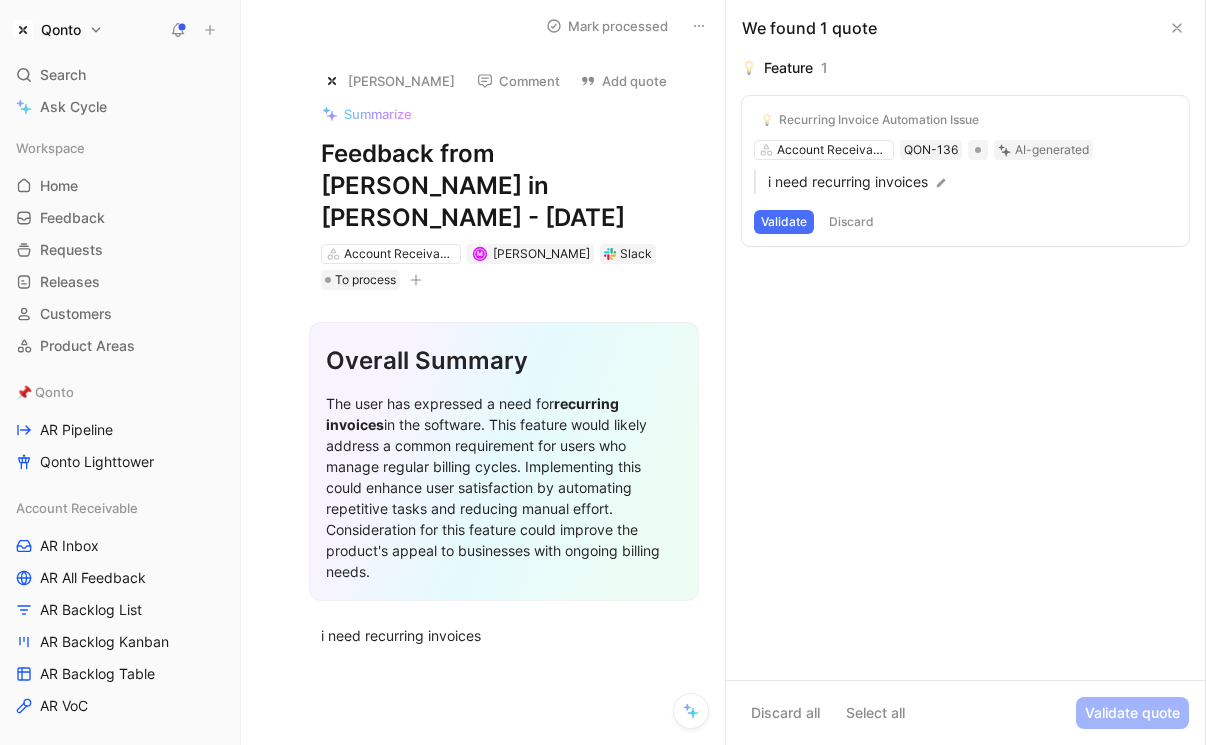 click at bounding box center (699, 26) 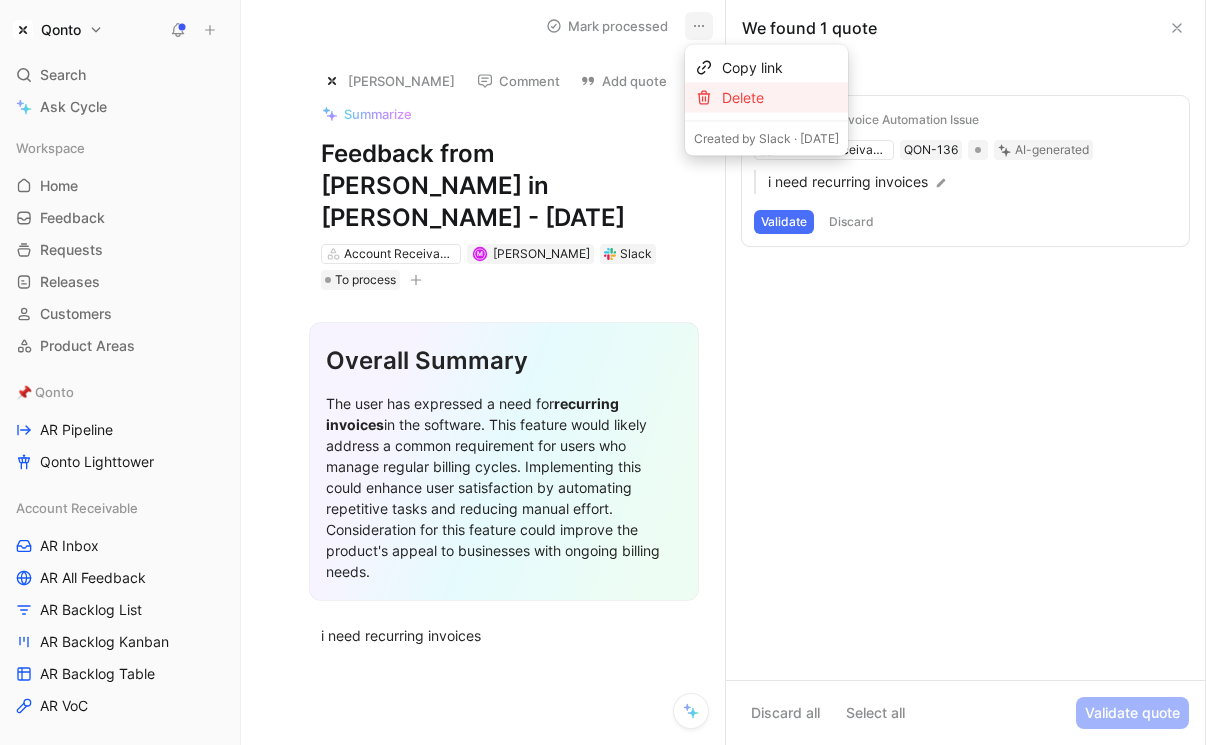 click on "Delete" at bounding box center (780, 98) 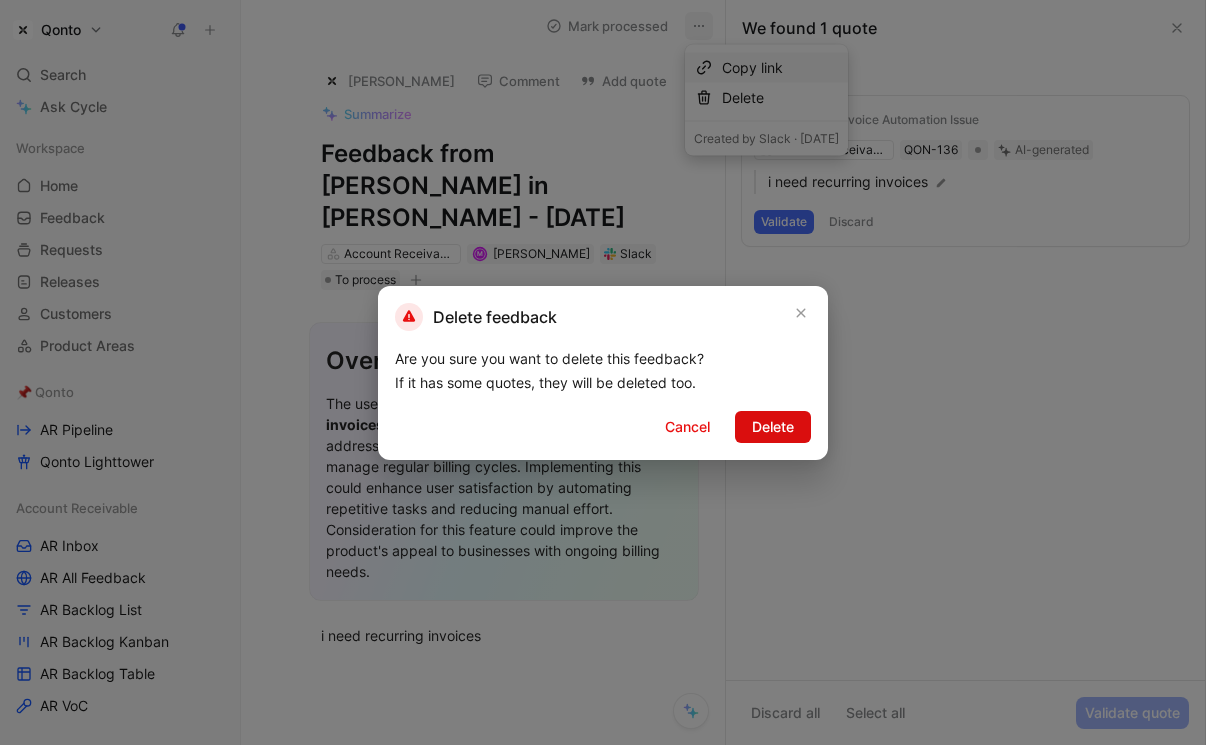 click on "Delete" at bounding box center [773, 427] 